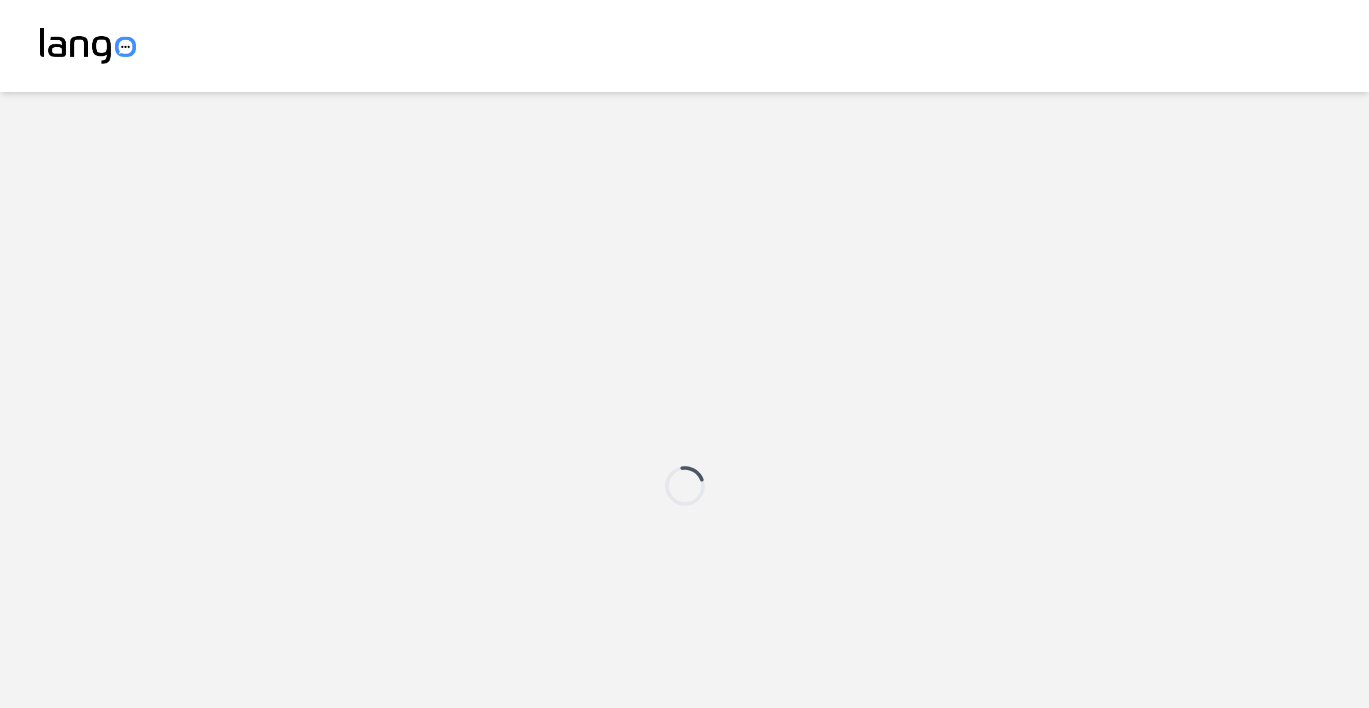 scroll, scrollTop: 0, scrollLeft: 0, axis: both 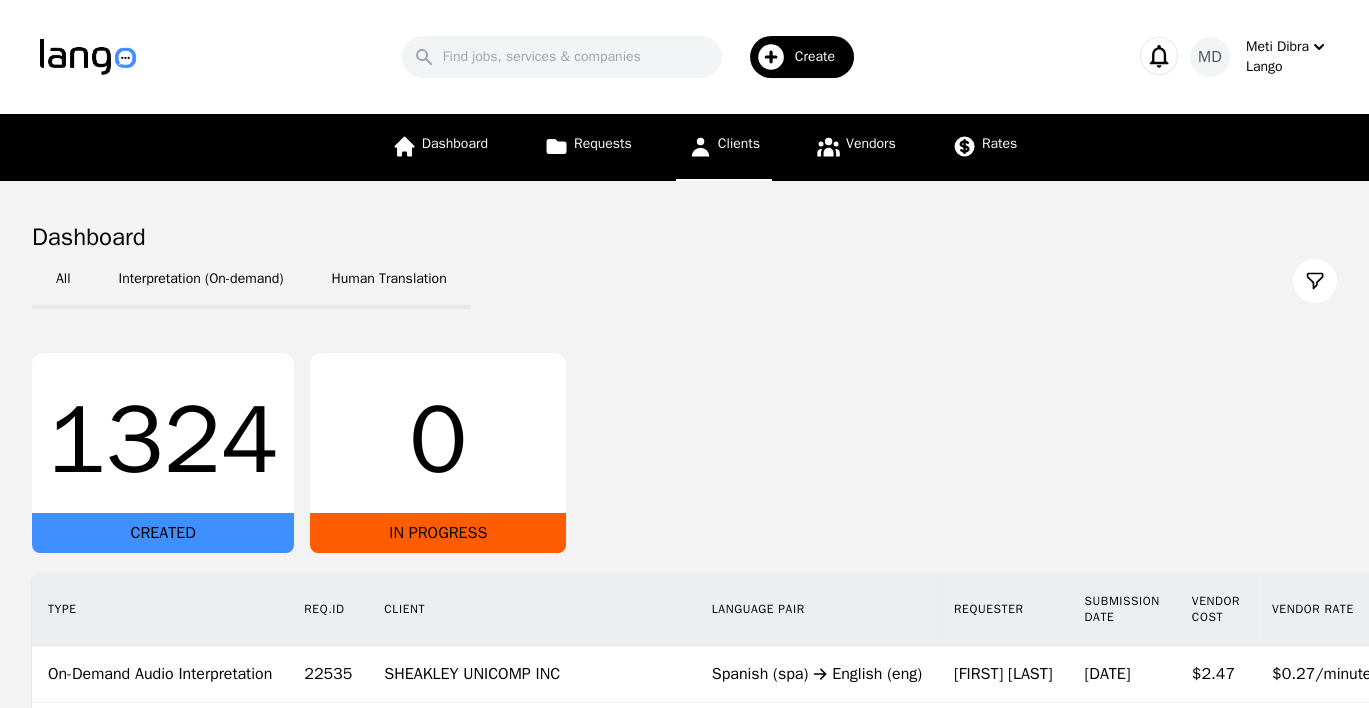 click on "Clients" at bounding box center [739, 143] 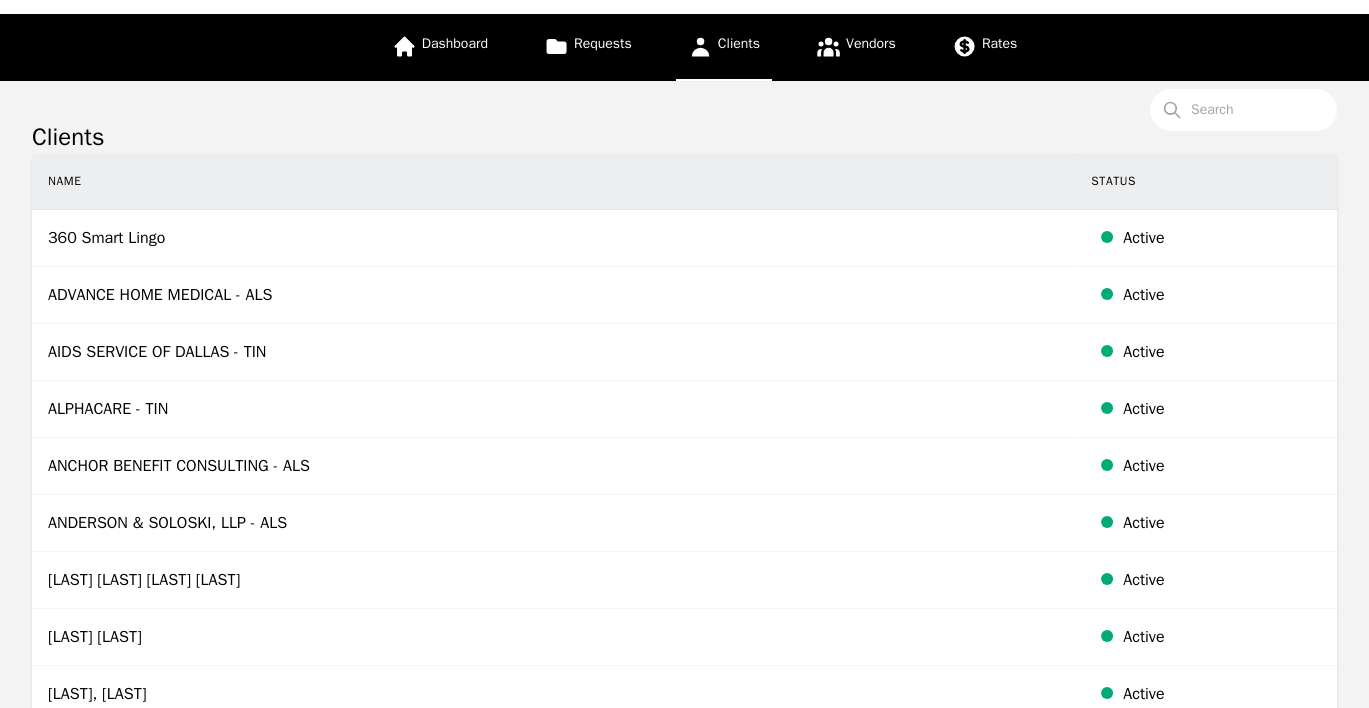 scroll, scrollTop: 0, scrollLeft: 0, axis: both 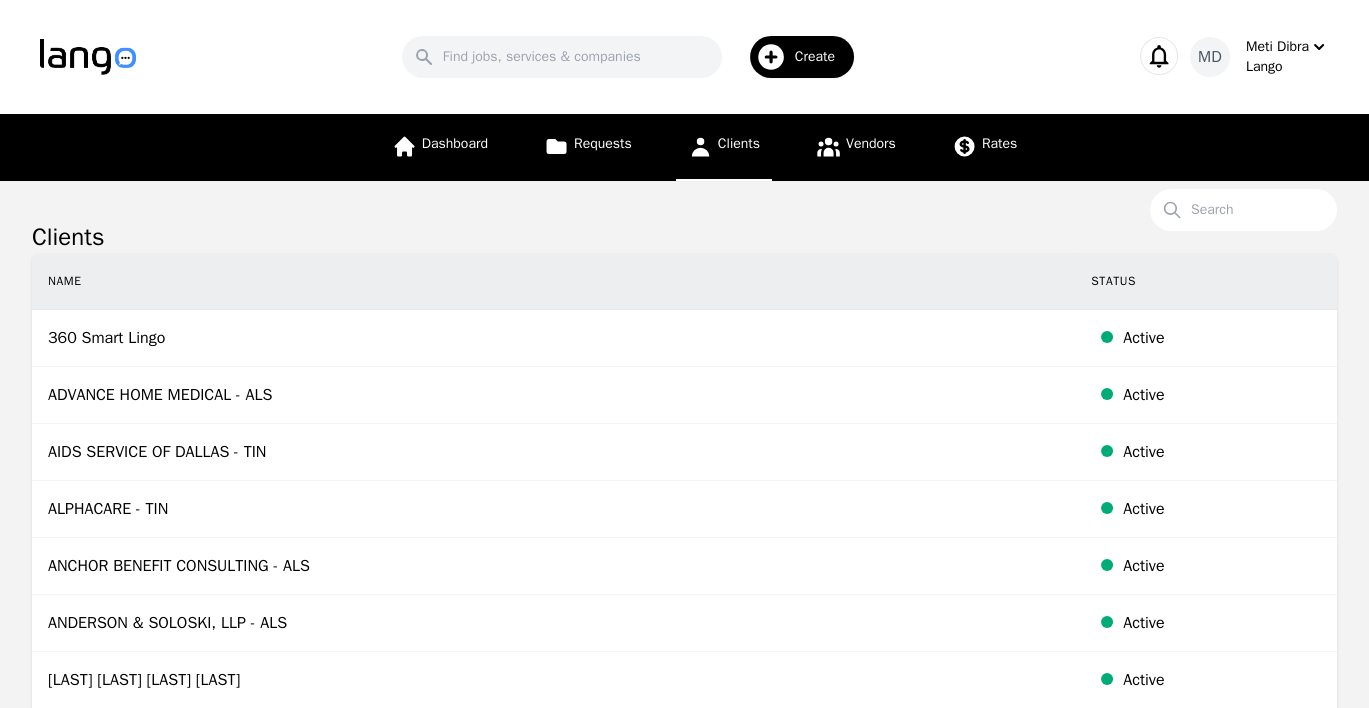 click on "Clients" at bounding box center [684, 237] 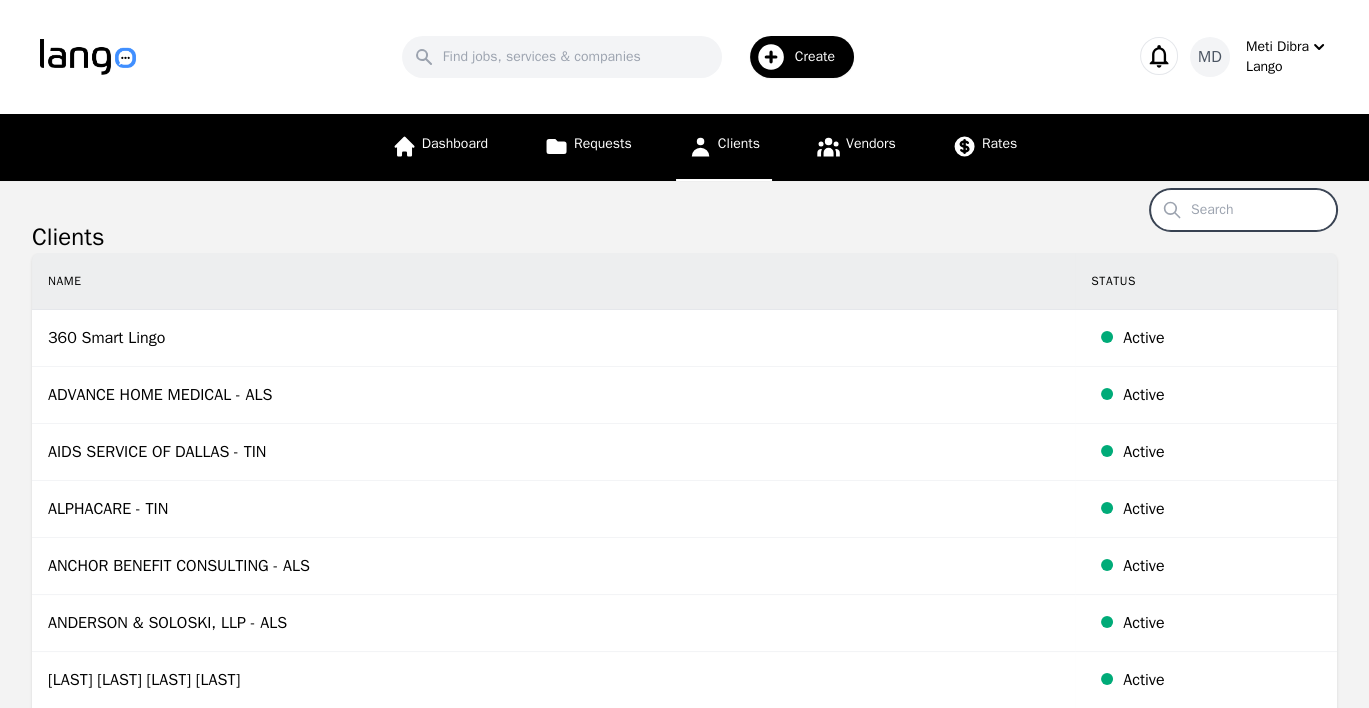 click on "Search" at bounding box center (1243, 210) 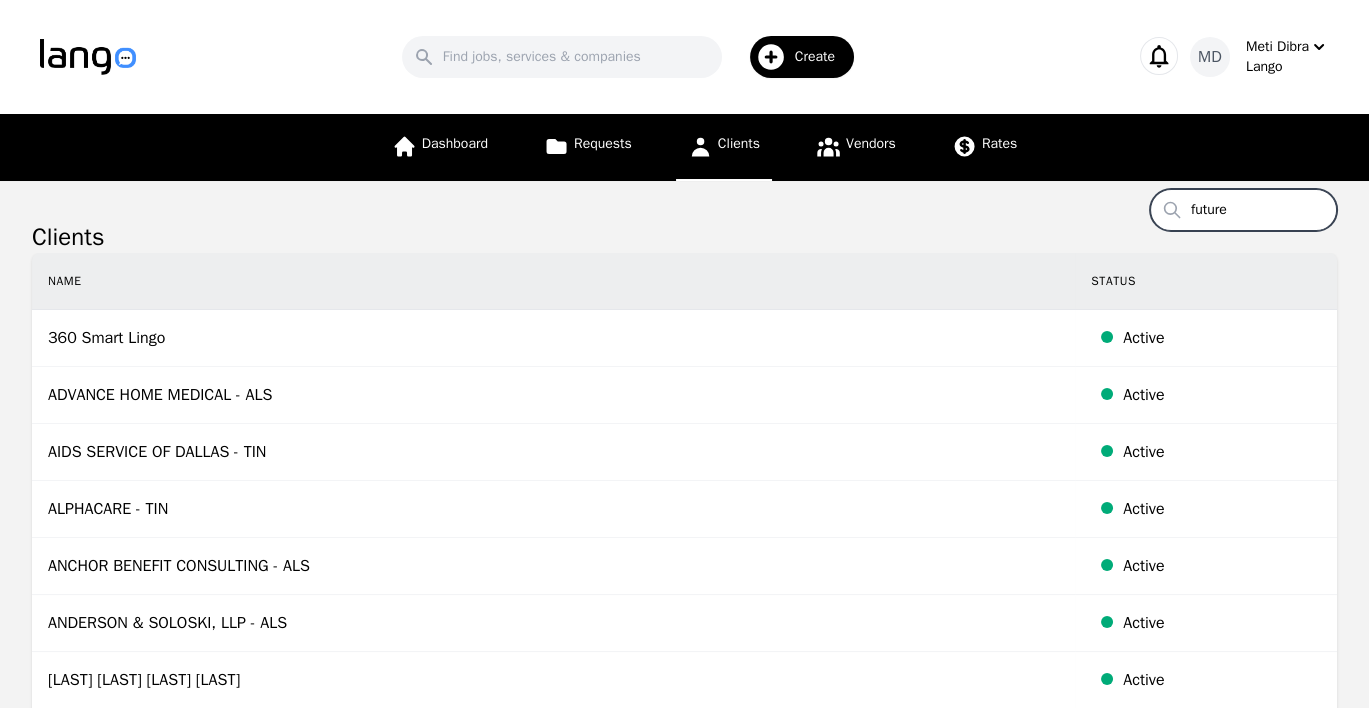 type on "future" 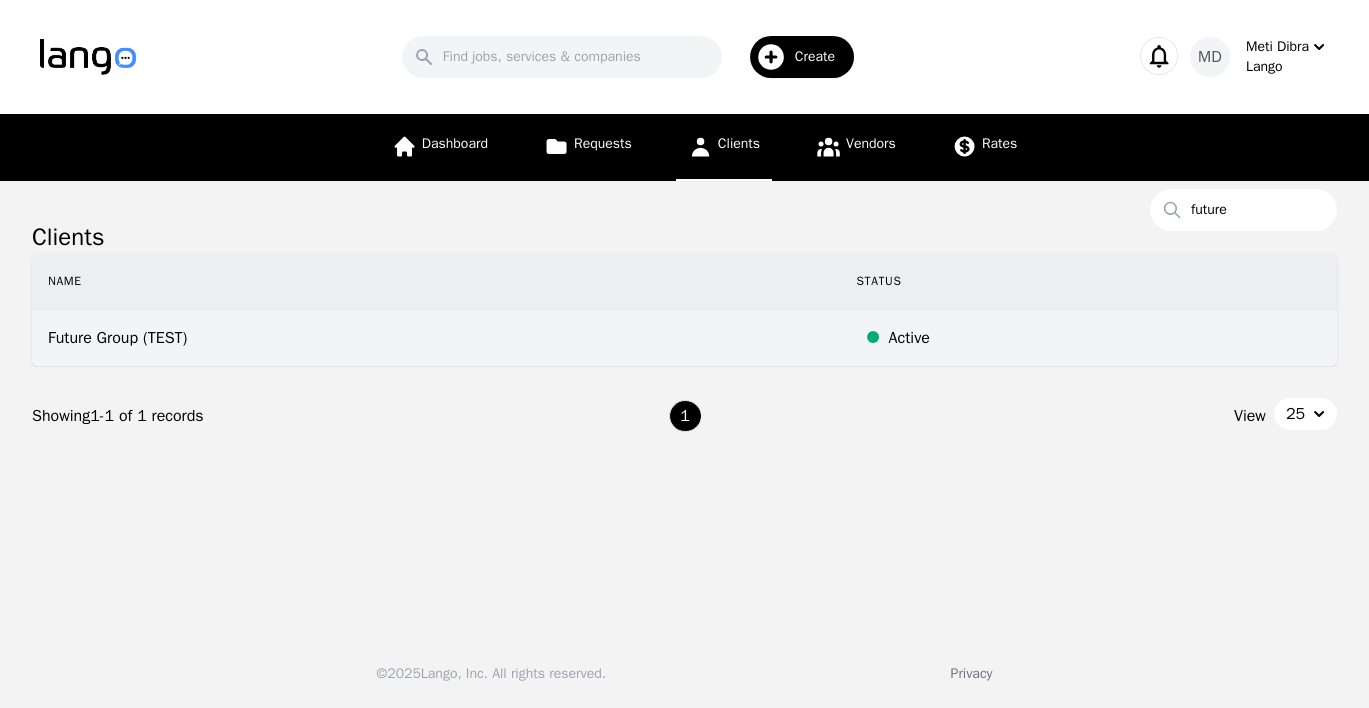 click on "Future Group (TEST)" at bounding box center [436, 338] 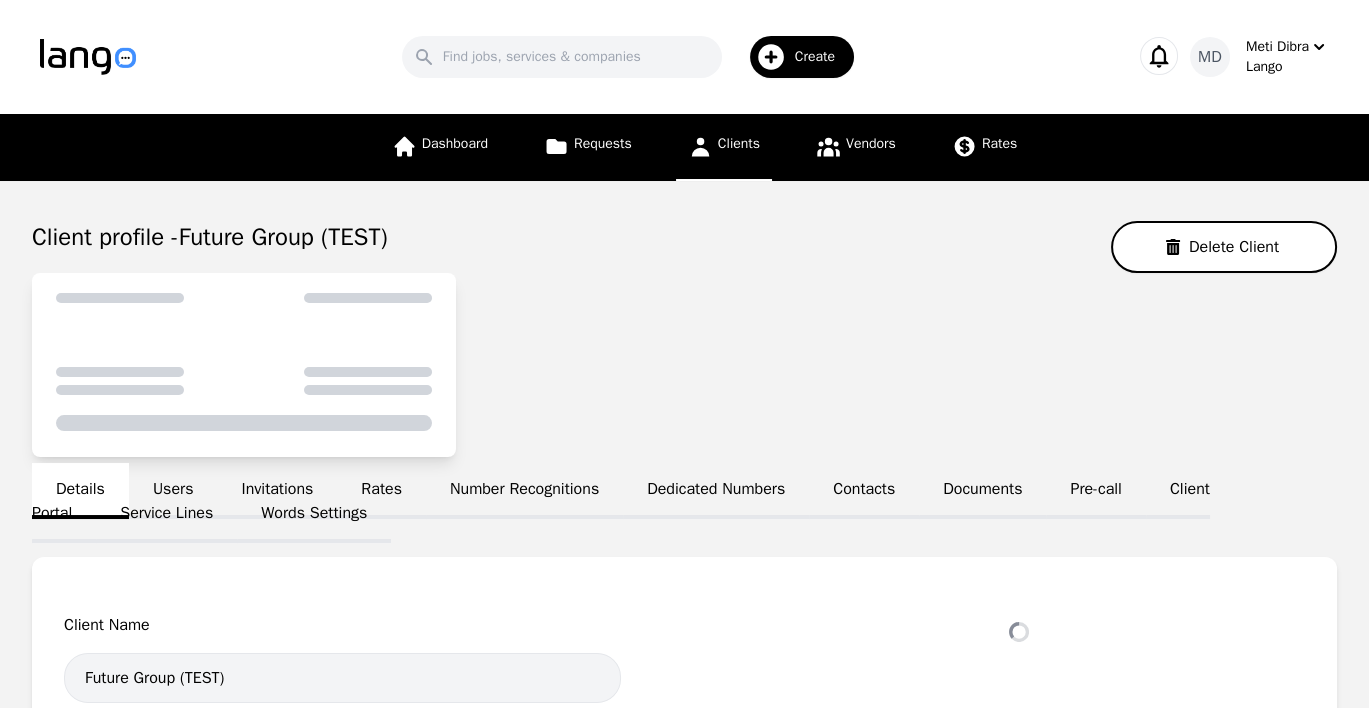 select on "active" 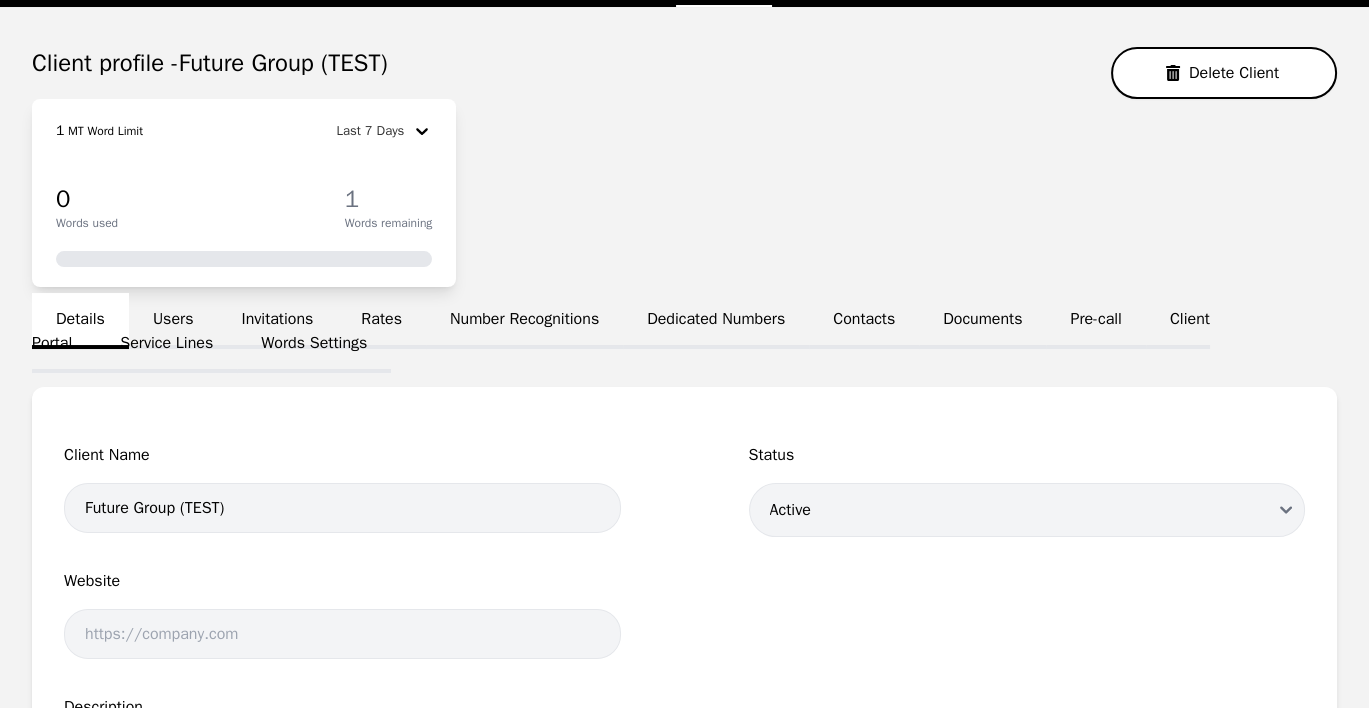 scroll, scrollTop: 175, scrollLeft: 0, axis: vertical 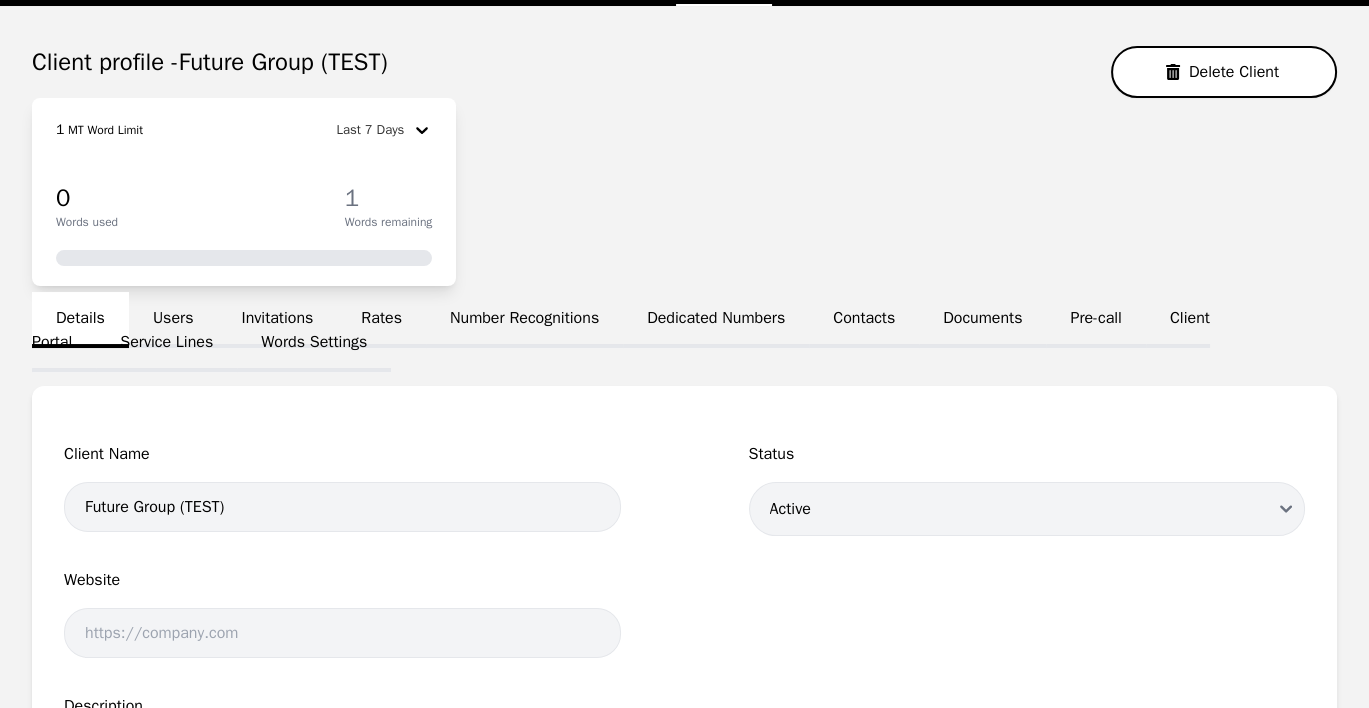 click on "Users" at bounding box center (173, 320) 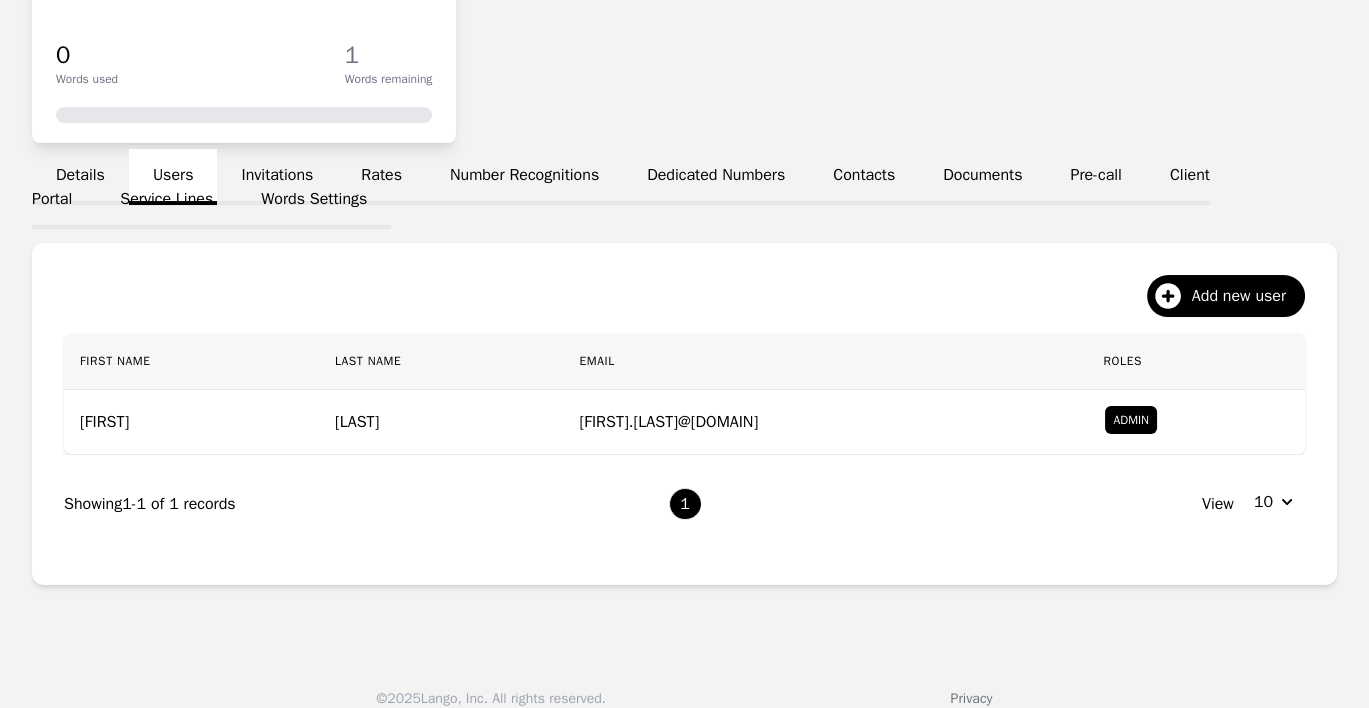 scroll, scrollTop: 338, scrollLeft: 0, axis: vertical 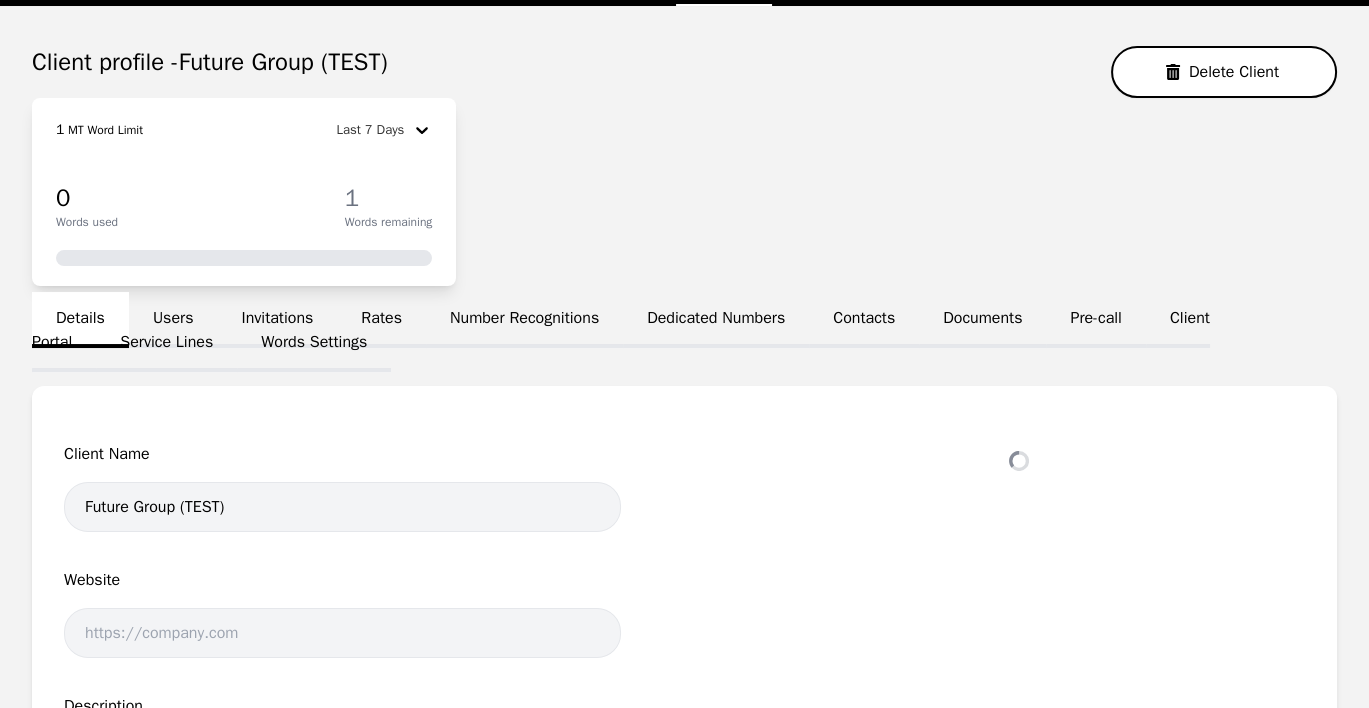 select on "active" 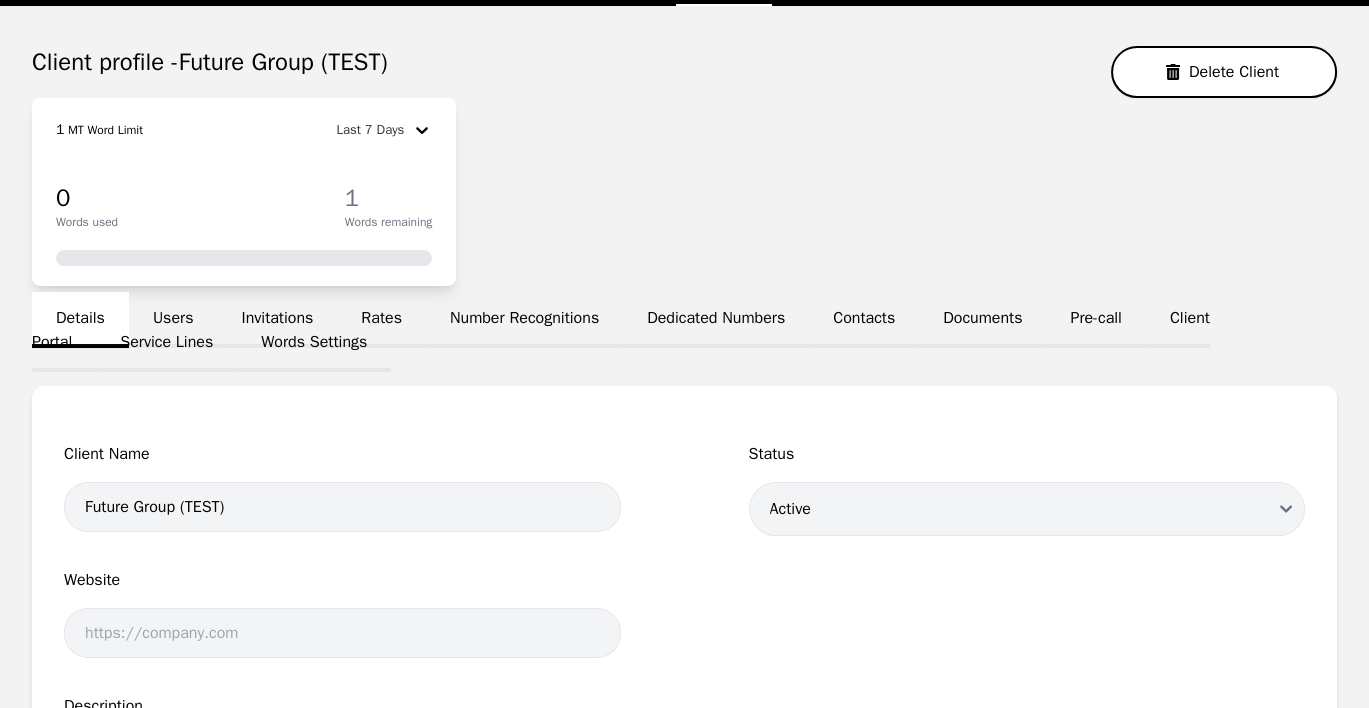 click on "Invitations" at bounding box center (277, 320) 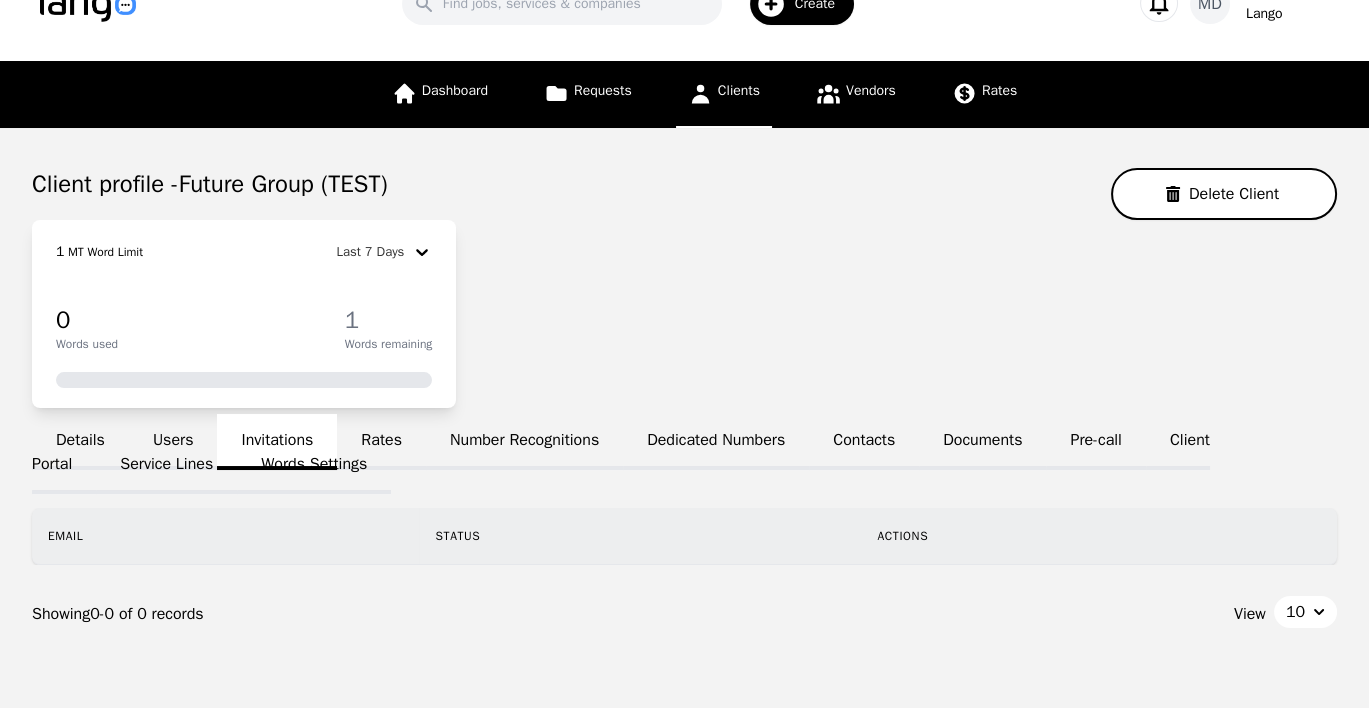 scroll, scrollTop: 0, scrollLeft: 0, axis: both 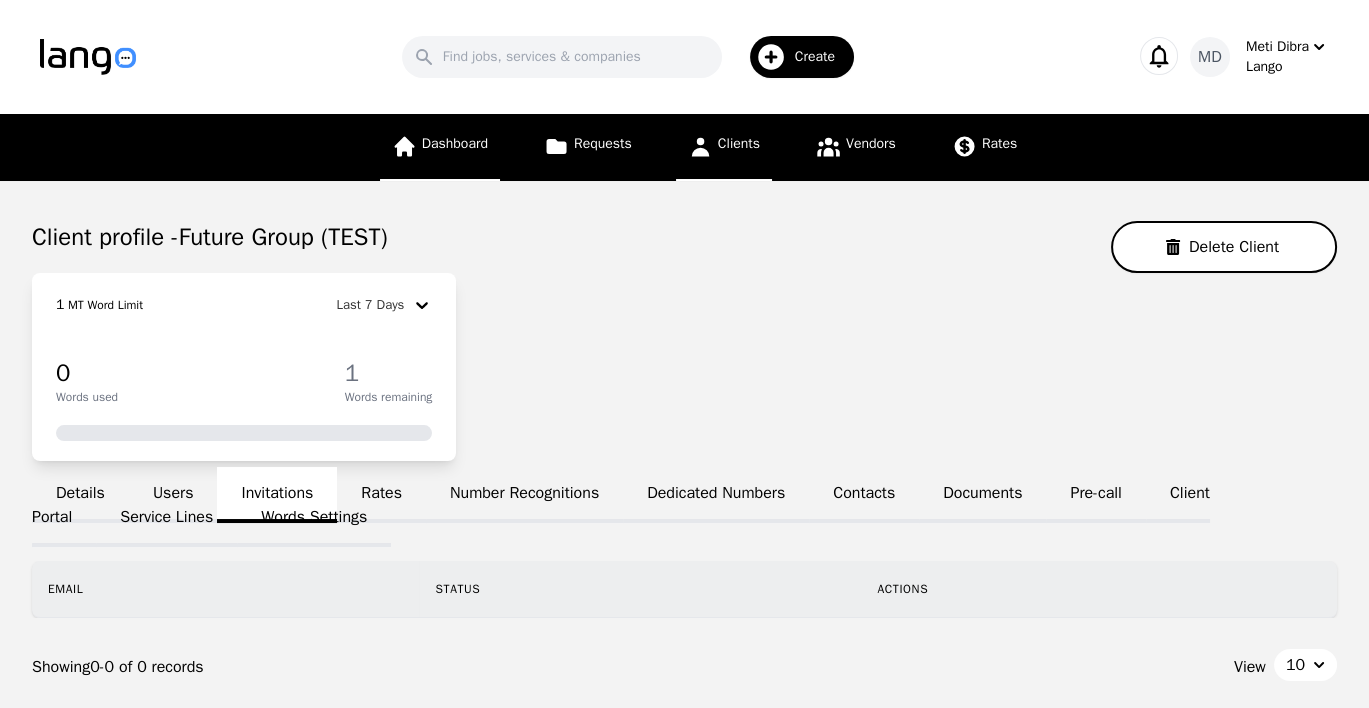 click on "Dashboard" at bounding box center [455, 143] 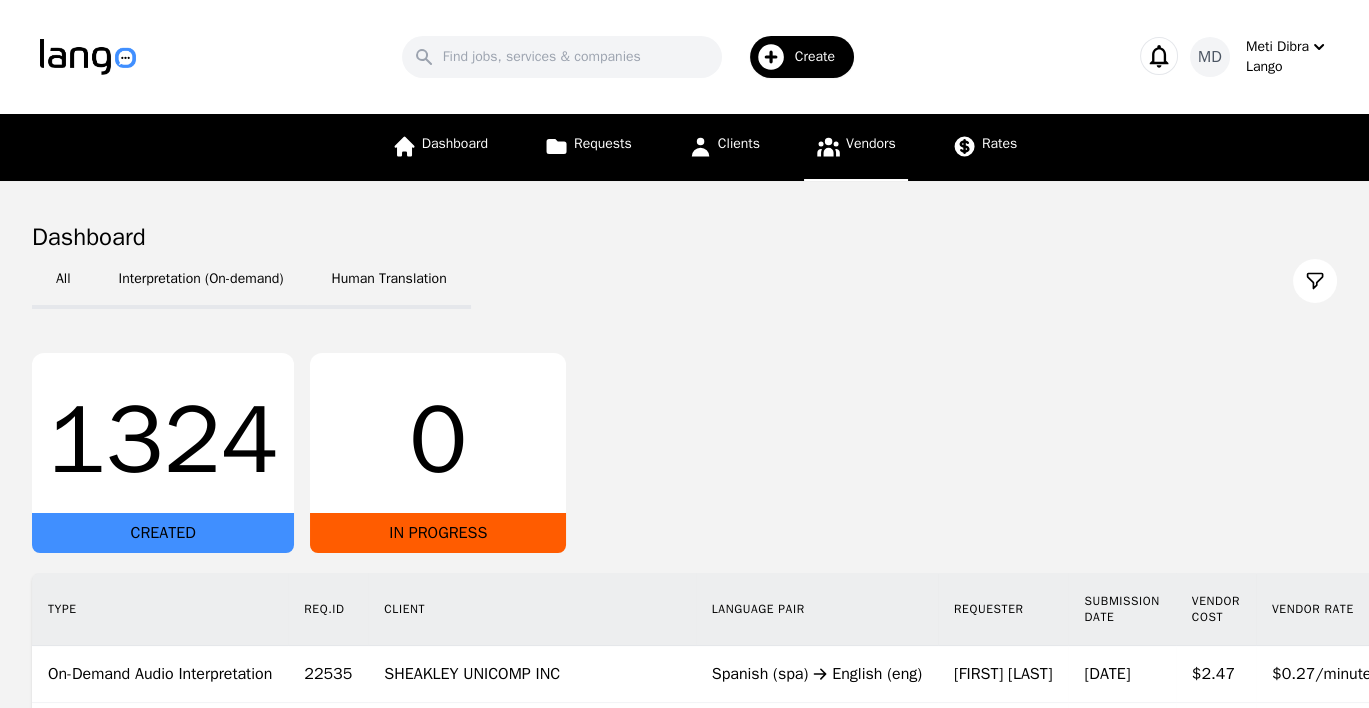 click on "Vendors" at bounding box center [871, 143] 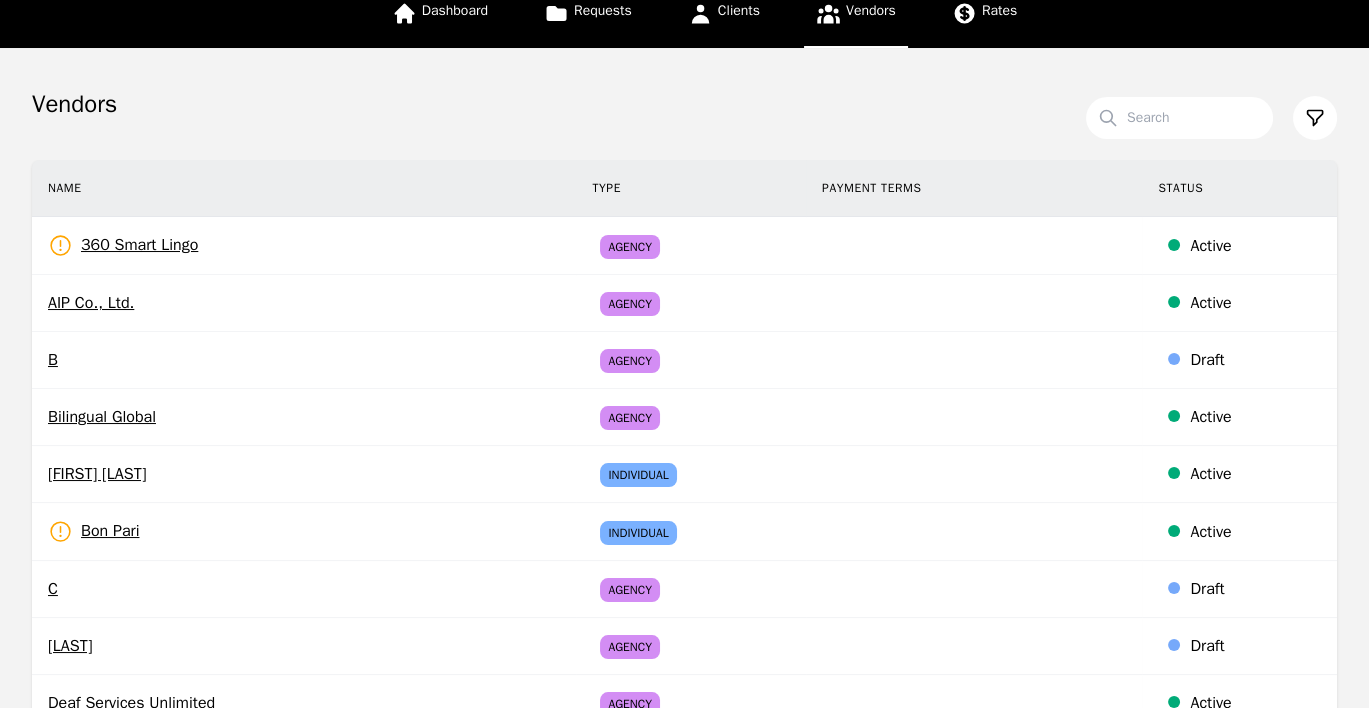 scroll, scrollTop: 140, scrollLeft: 0, axis: vertical 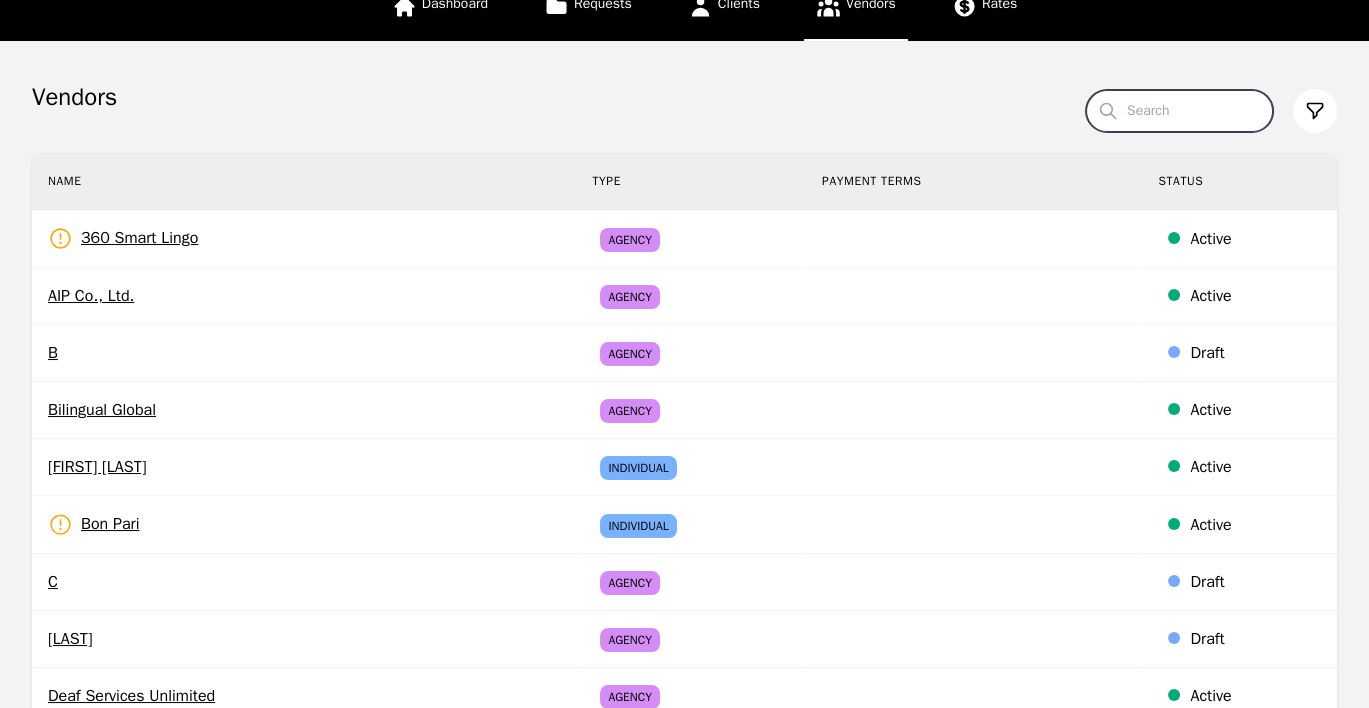 click on "Search" at bounding box center (1179, 111) 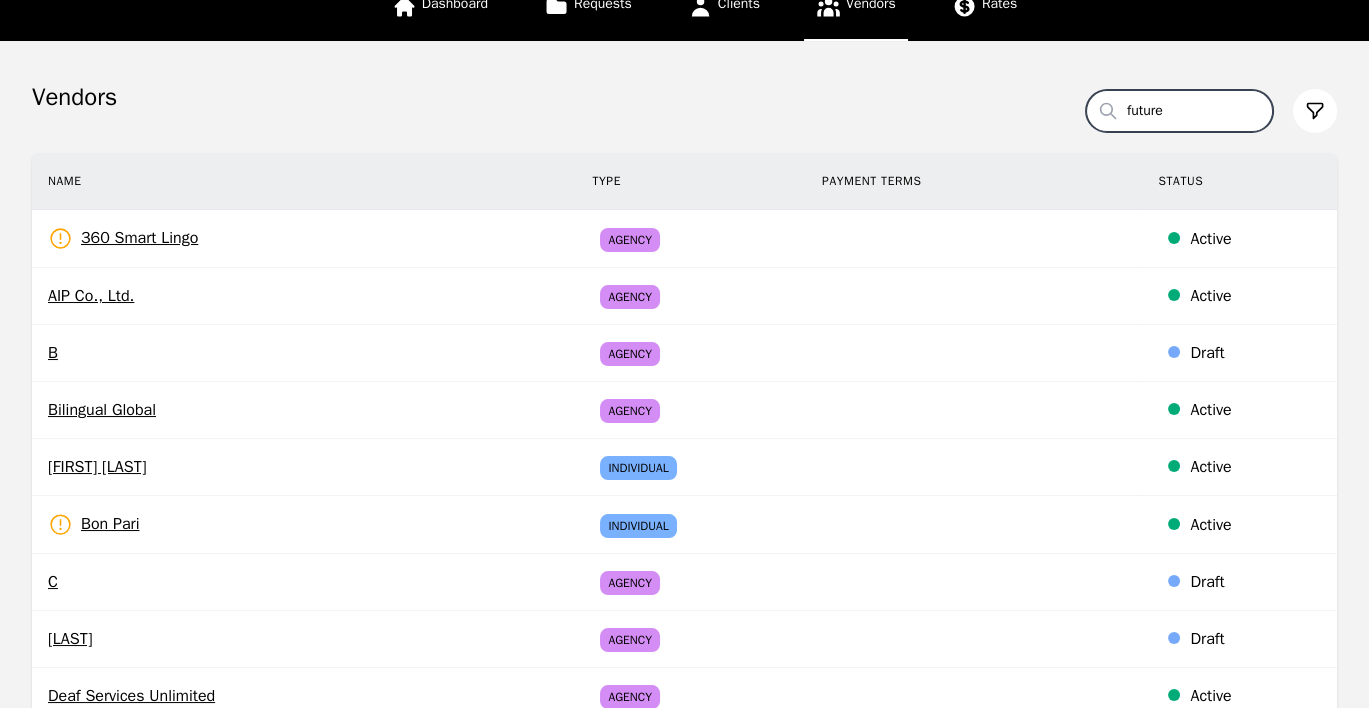 type on "future" 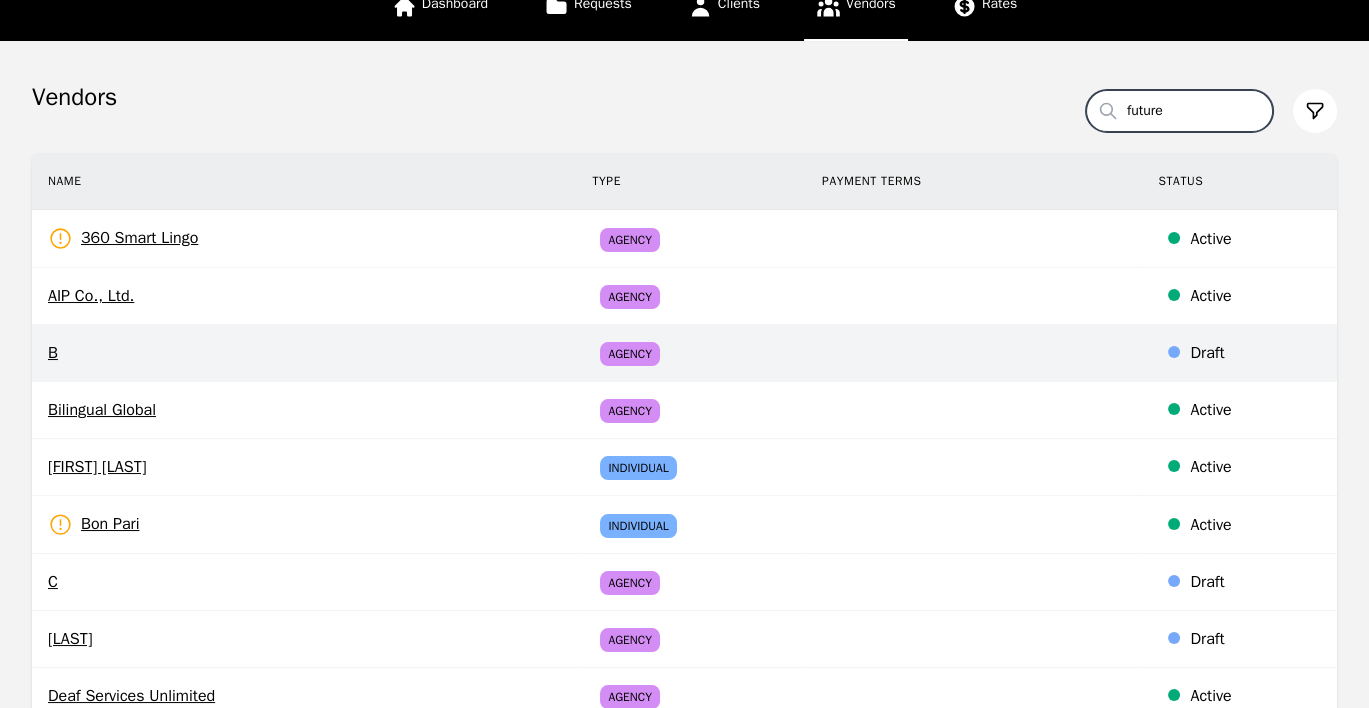 scroll, scrollTop: 0, scrollLeft: 0, axis: both 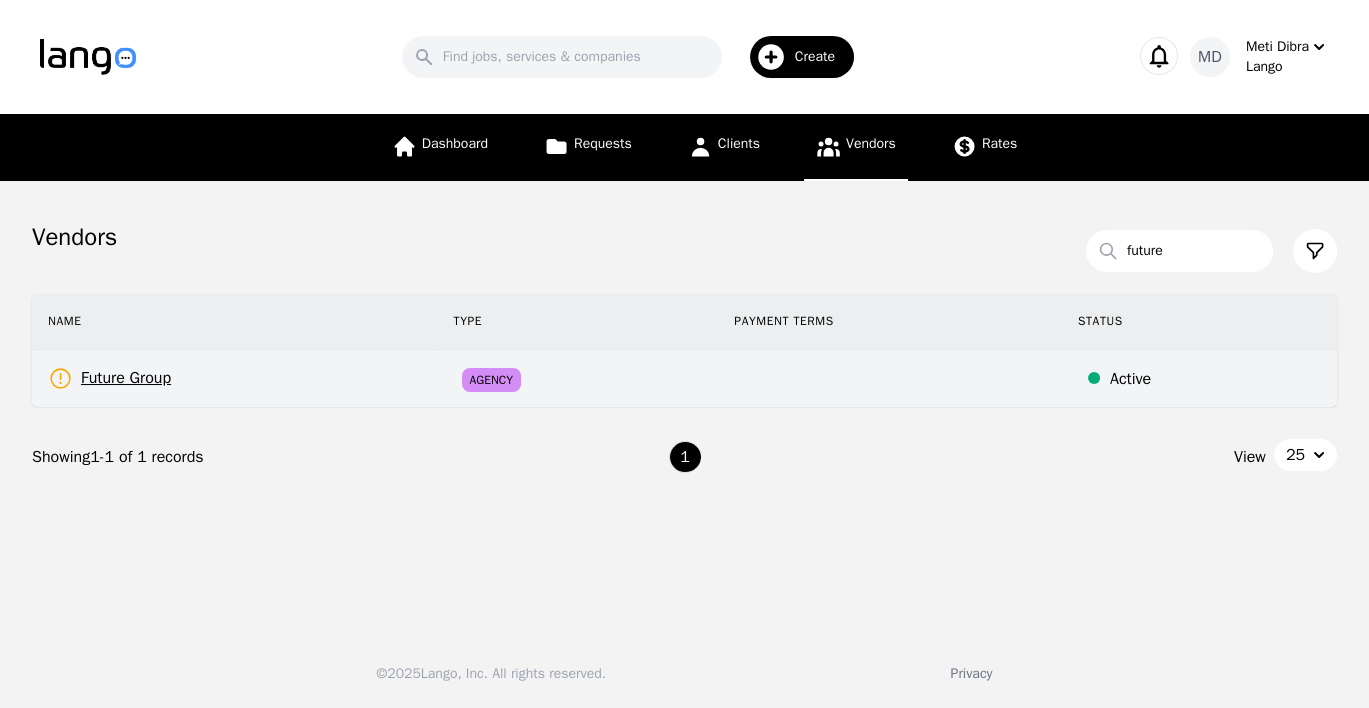 click on "Future Group" at bounding box center (109, 378) 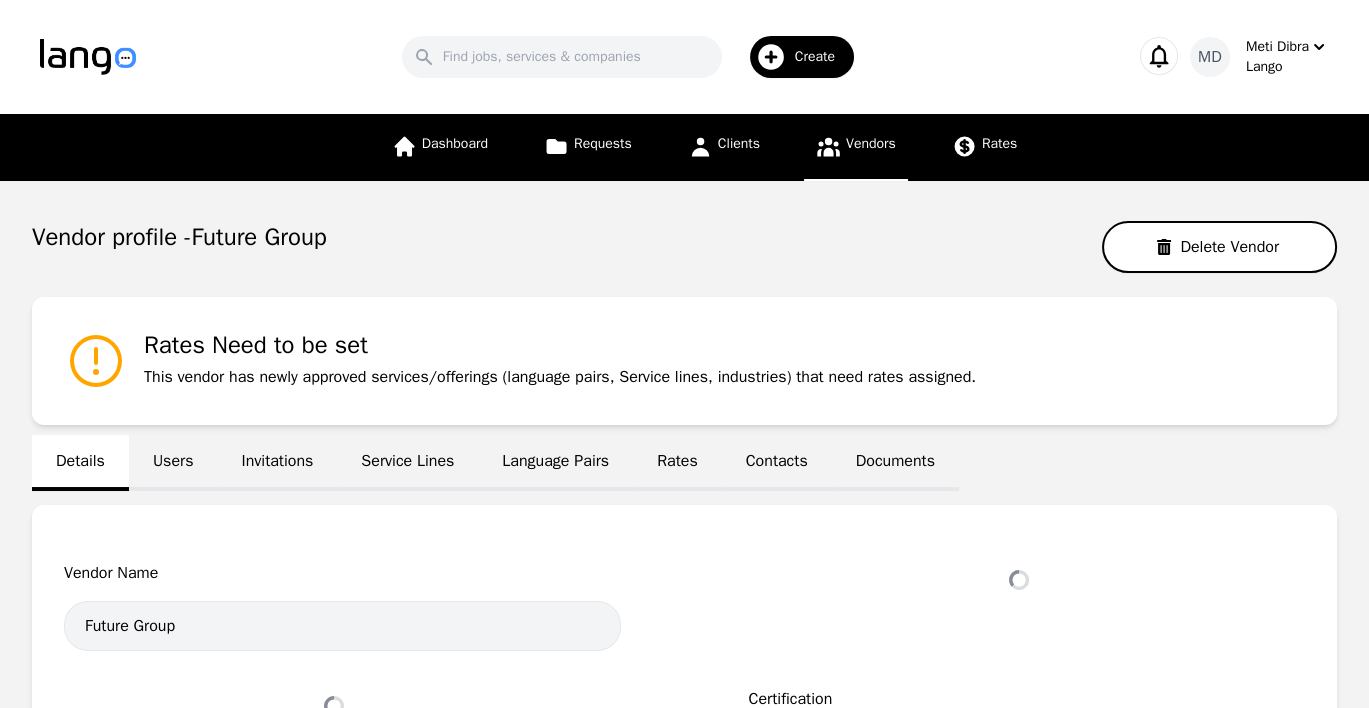 select on "active" 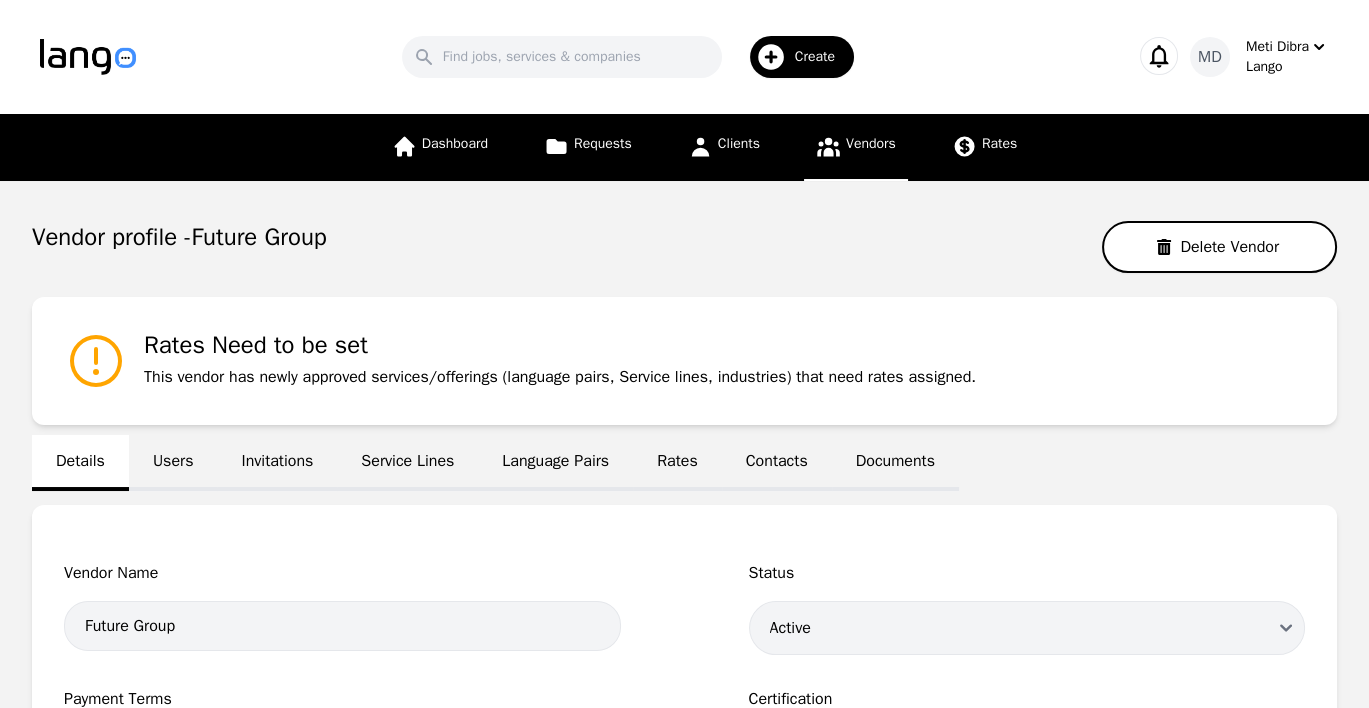 click on "Users" at bounding box center (173, 463) 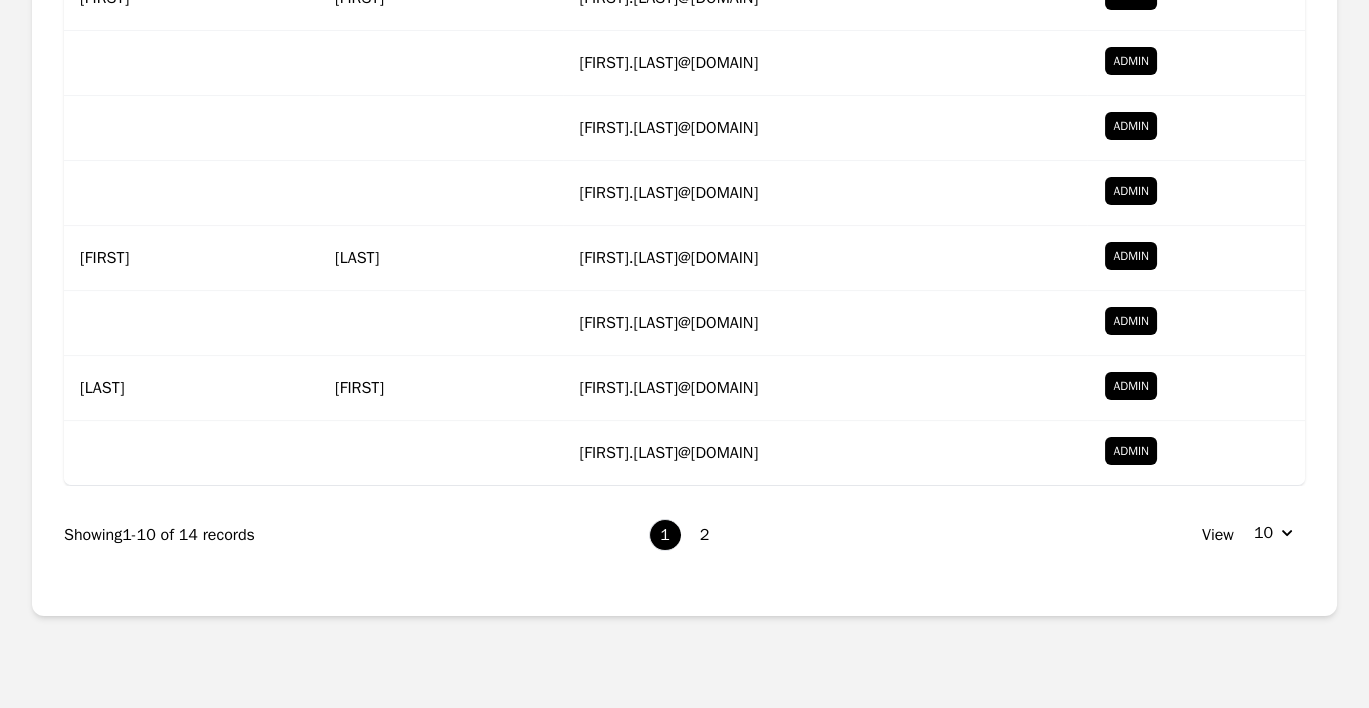 scroll, scrollTop: 863, scrollLeft: 0, axis: vertical 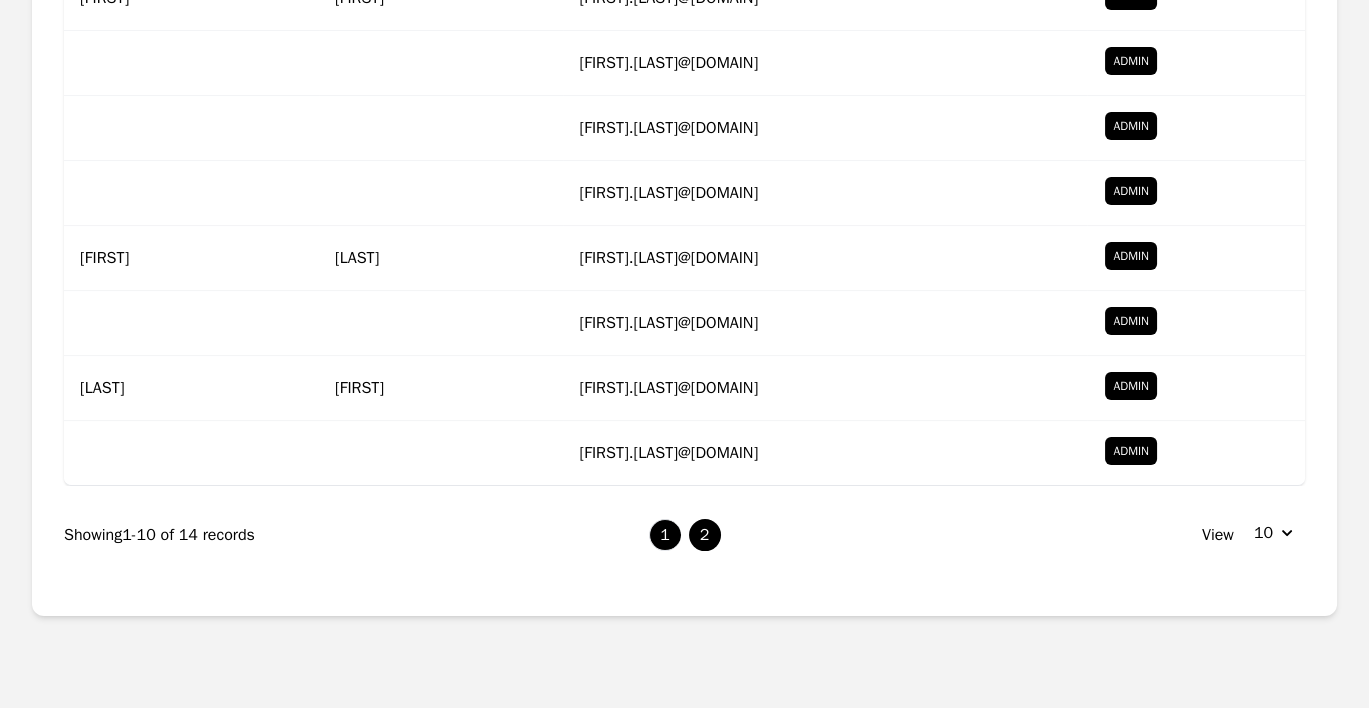 click on "2" at bounding box center (705, 535) 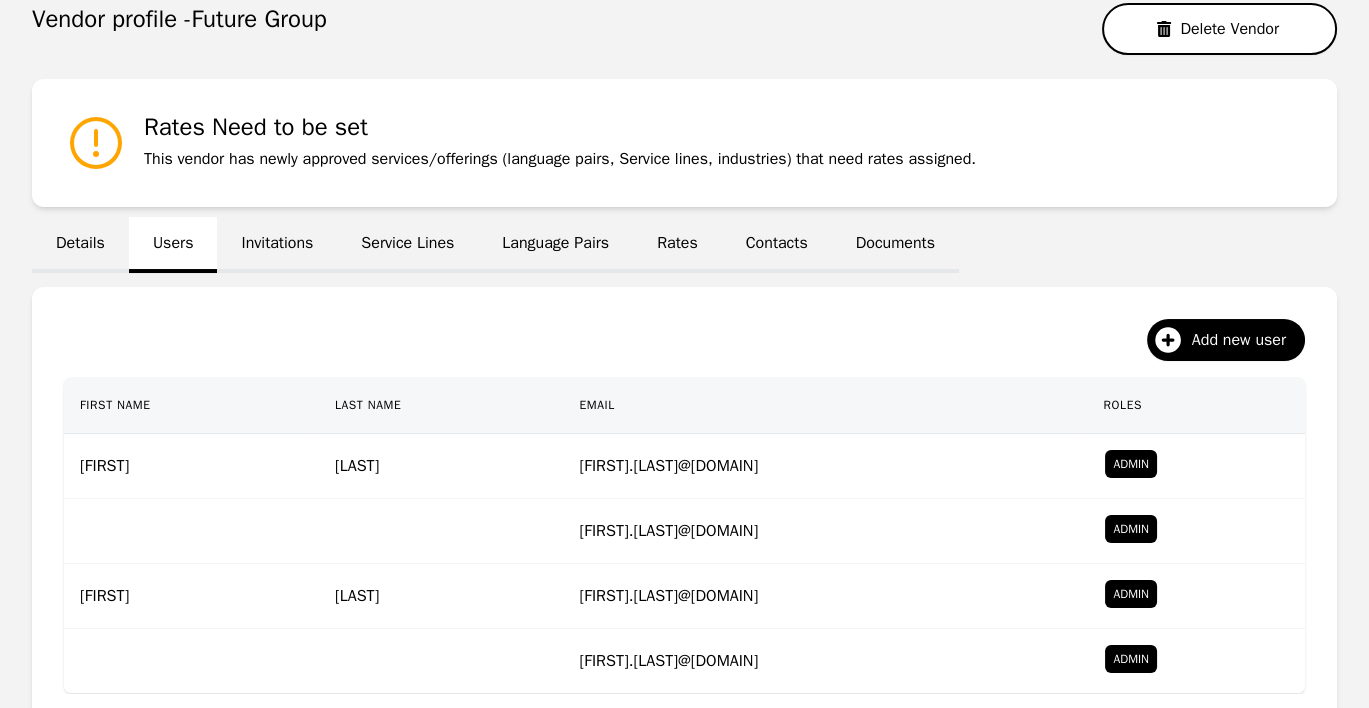 scroll, scrollTop: 476, scrollLeft: 0, axis: vertical 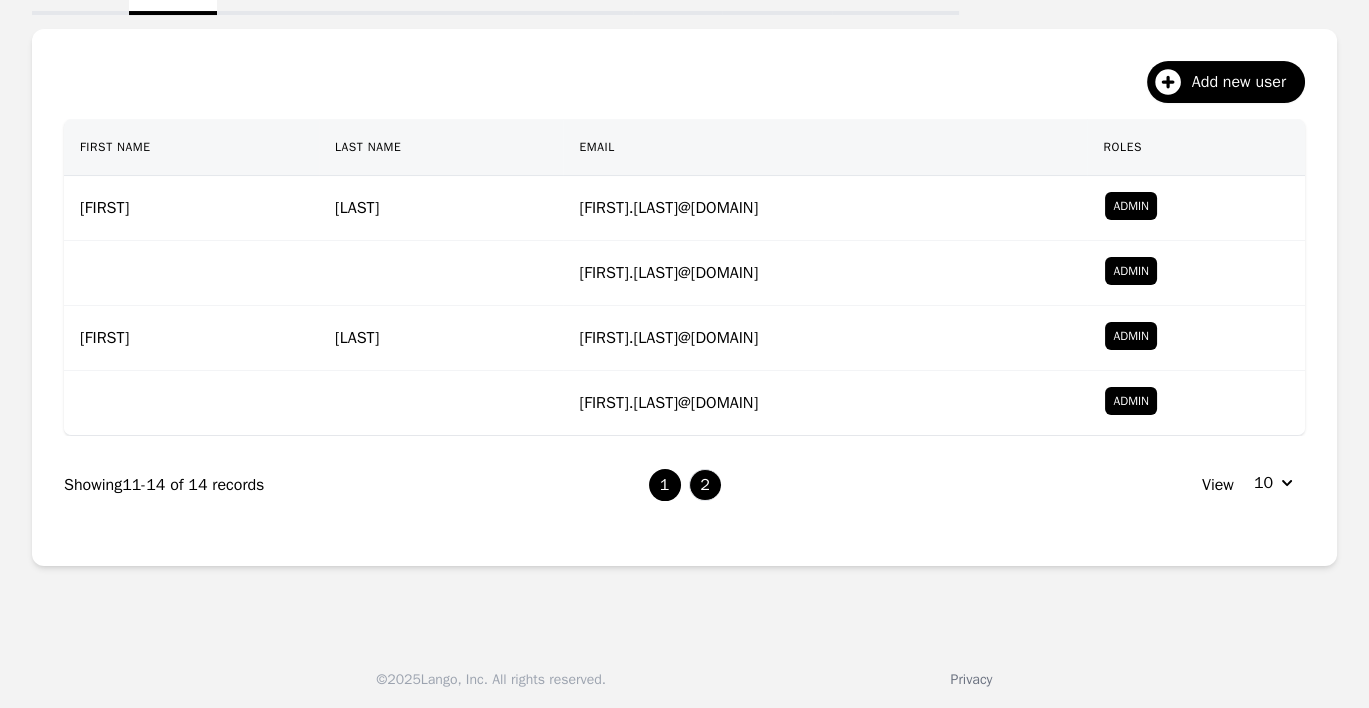 click on "1" at bounding box center (665, 485) 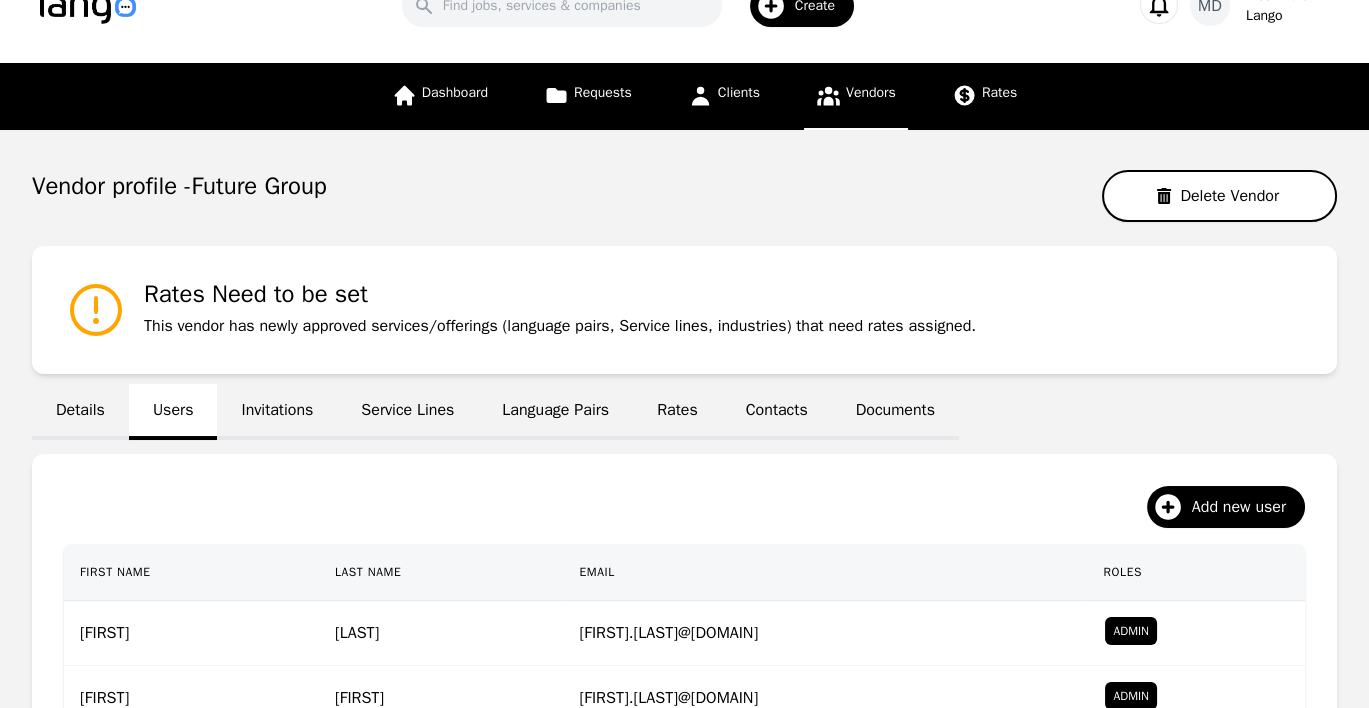scroll, scrollTop: 0, scrollLeft: 0, axis: both 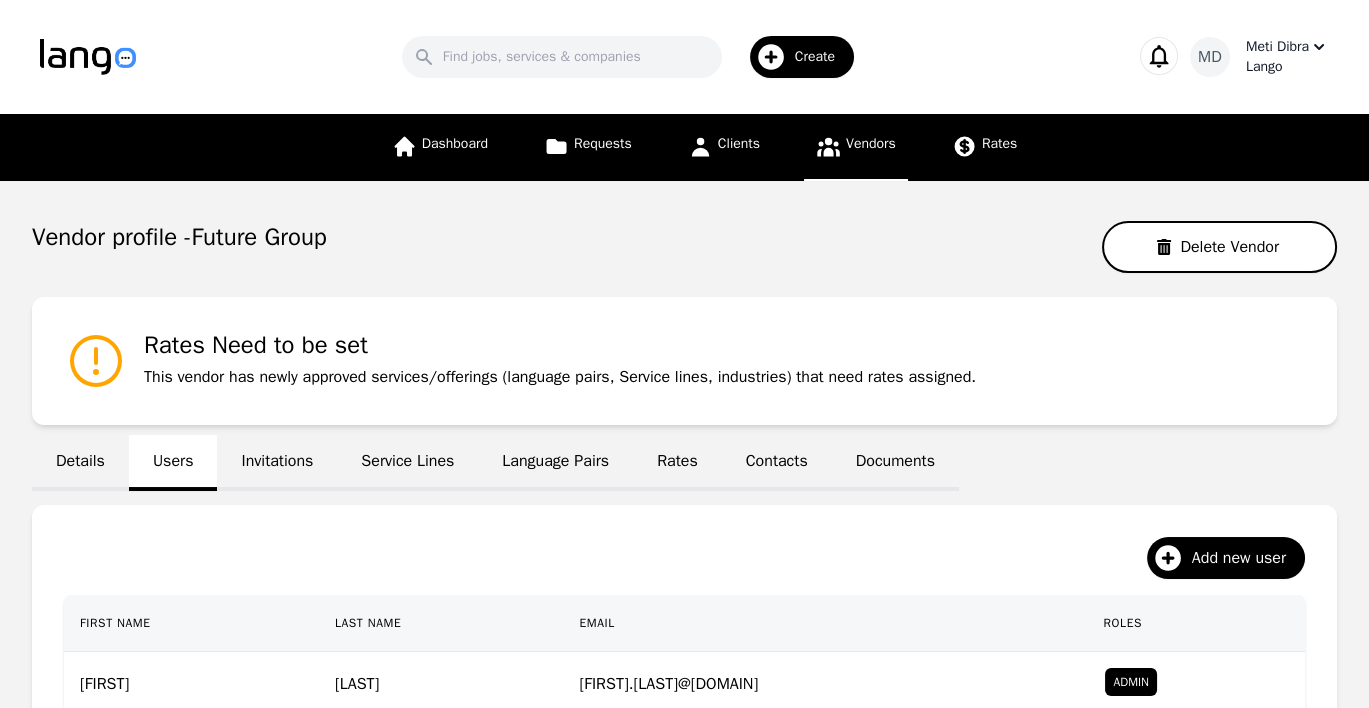 click on "Lango" at bounding box center (1287, 67) 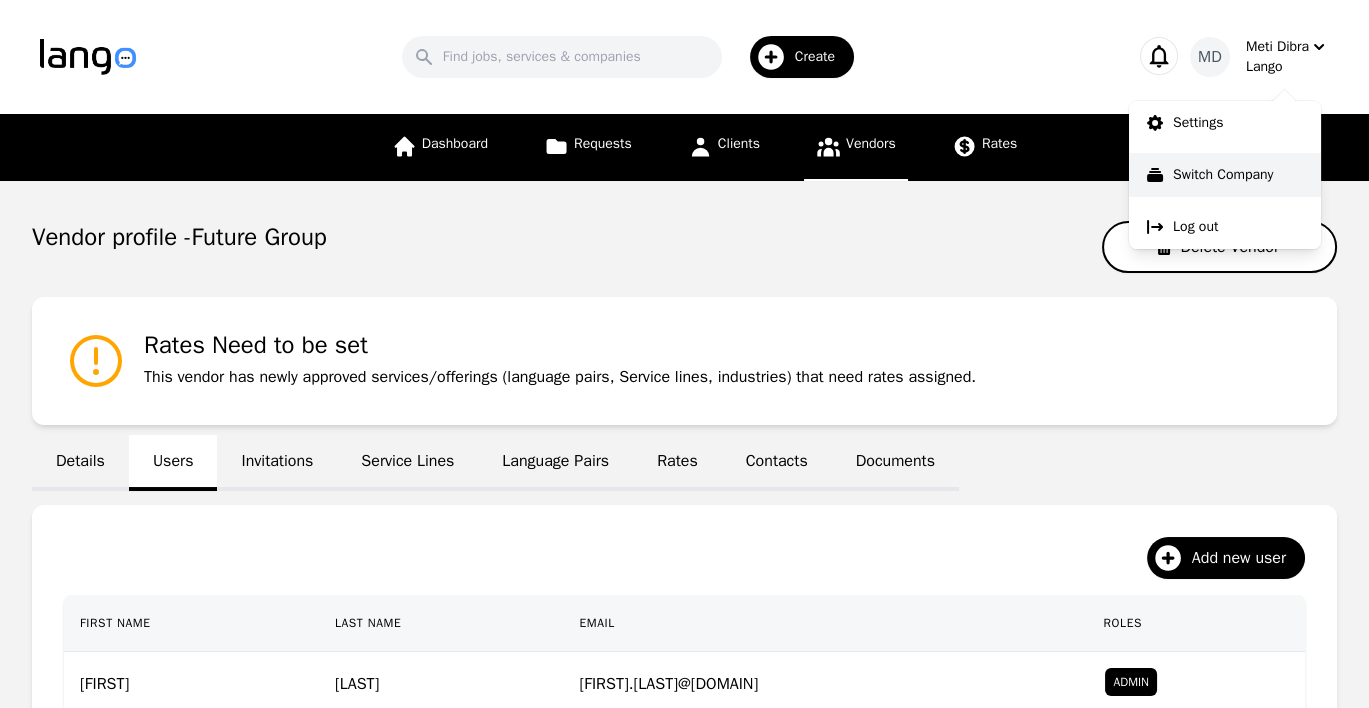 click on "Switch Company" at bounding box center (1223, 175) 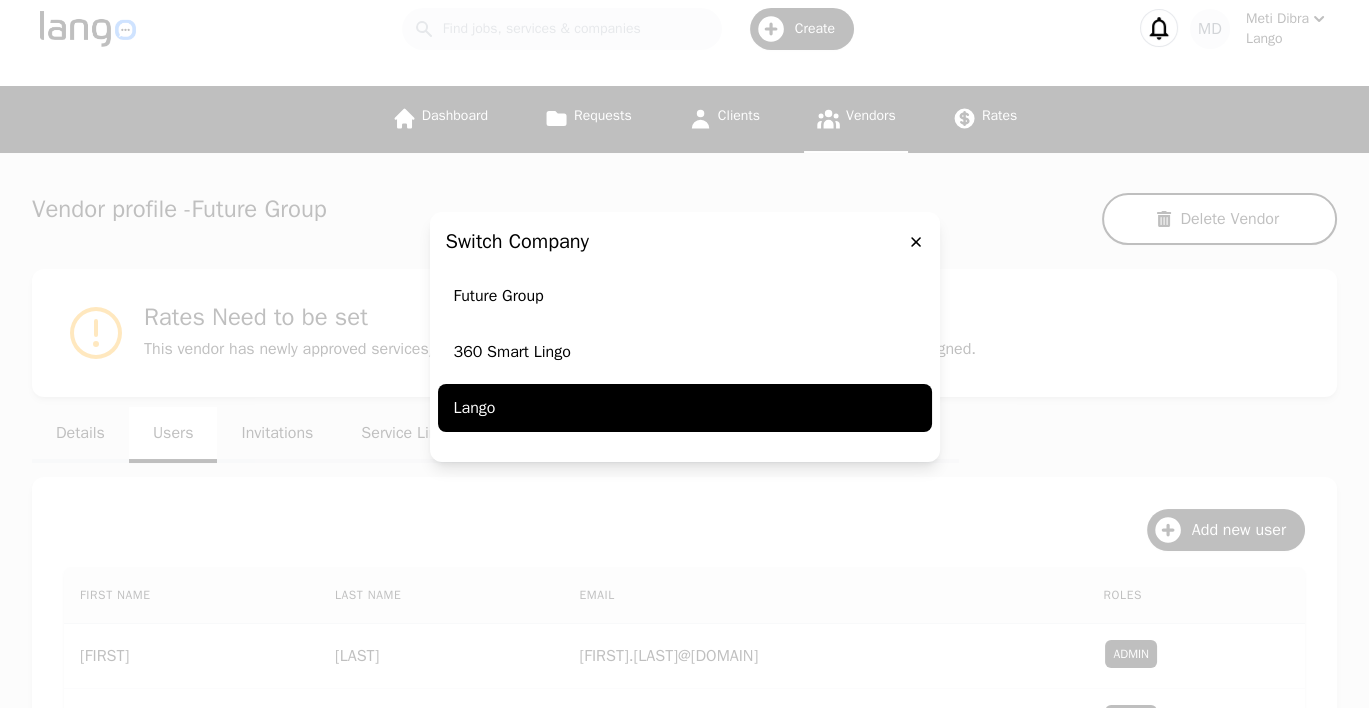 scroll, scrollTop: 0, scrollLeft: 0, axis: both 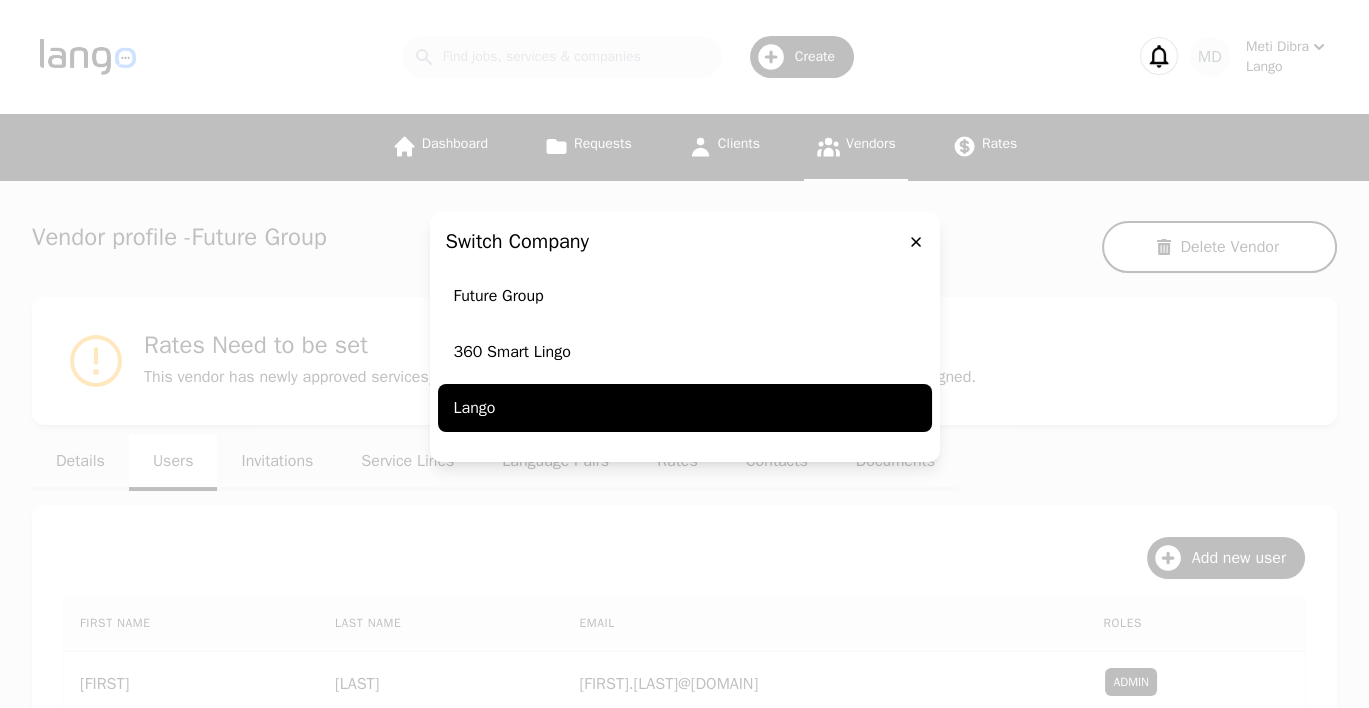 click on "Lango" at bounding box center (685, 408) 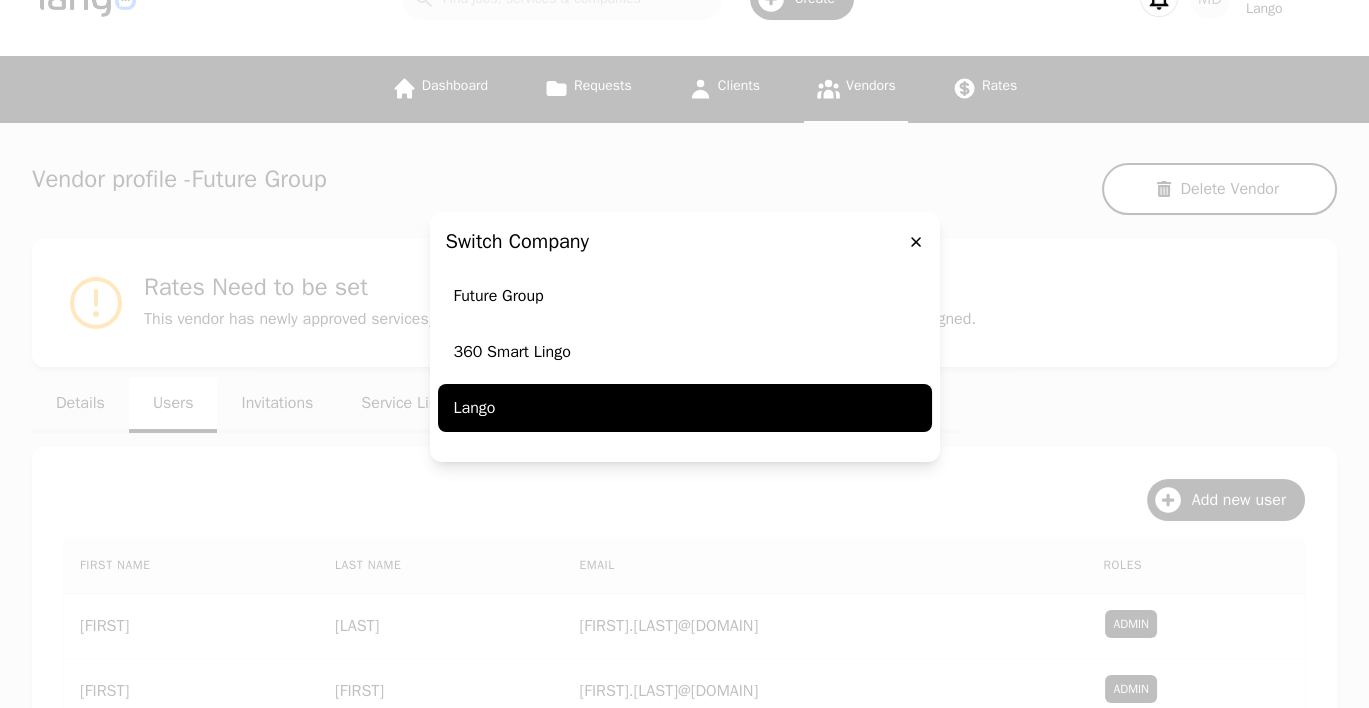 scroll, scrollTop: 61, scrollLeft: 0, axis: vertical 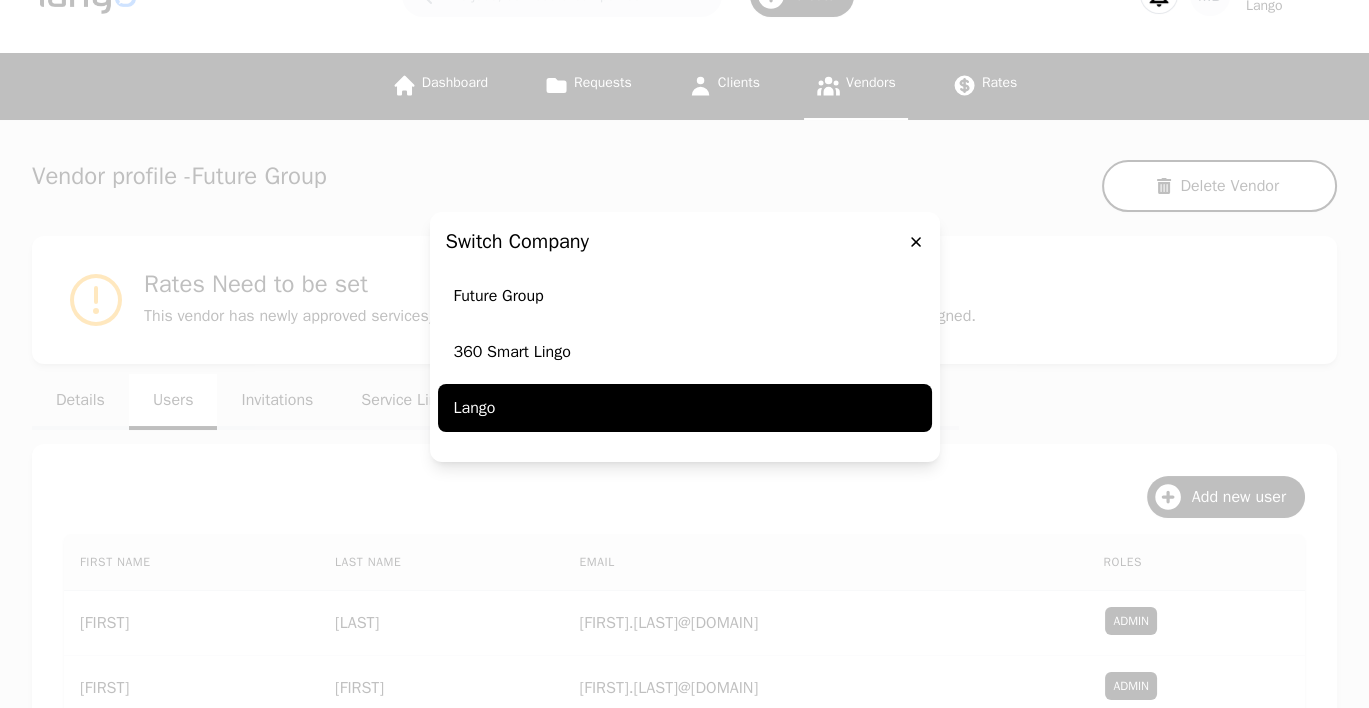 click on "Lango" at bounding box center (685, 408) 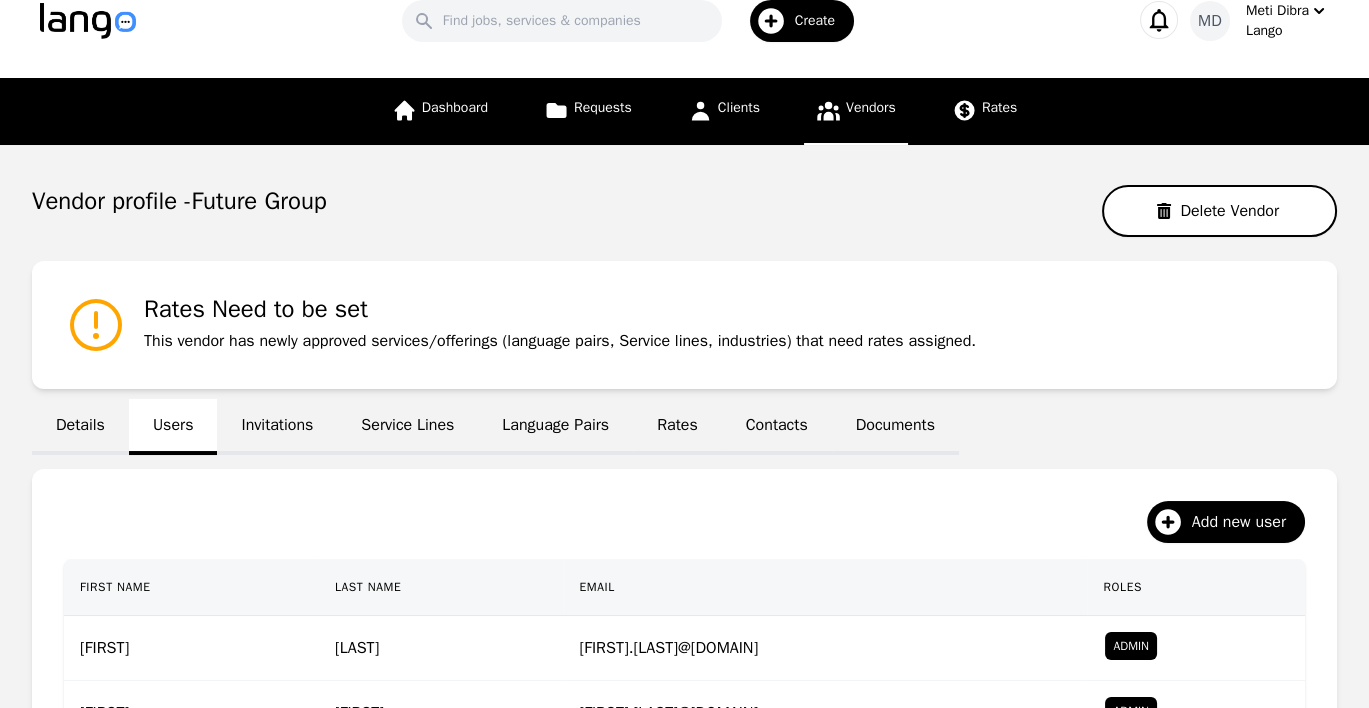 scroll, scrollTop: 0, scrollLeft: 0, axis: both 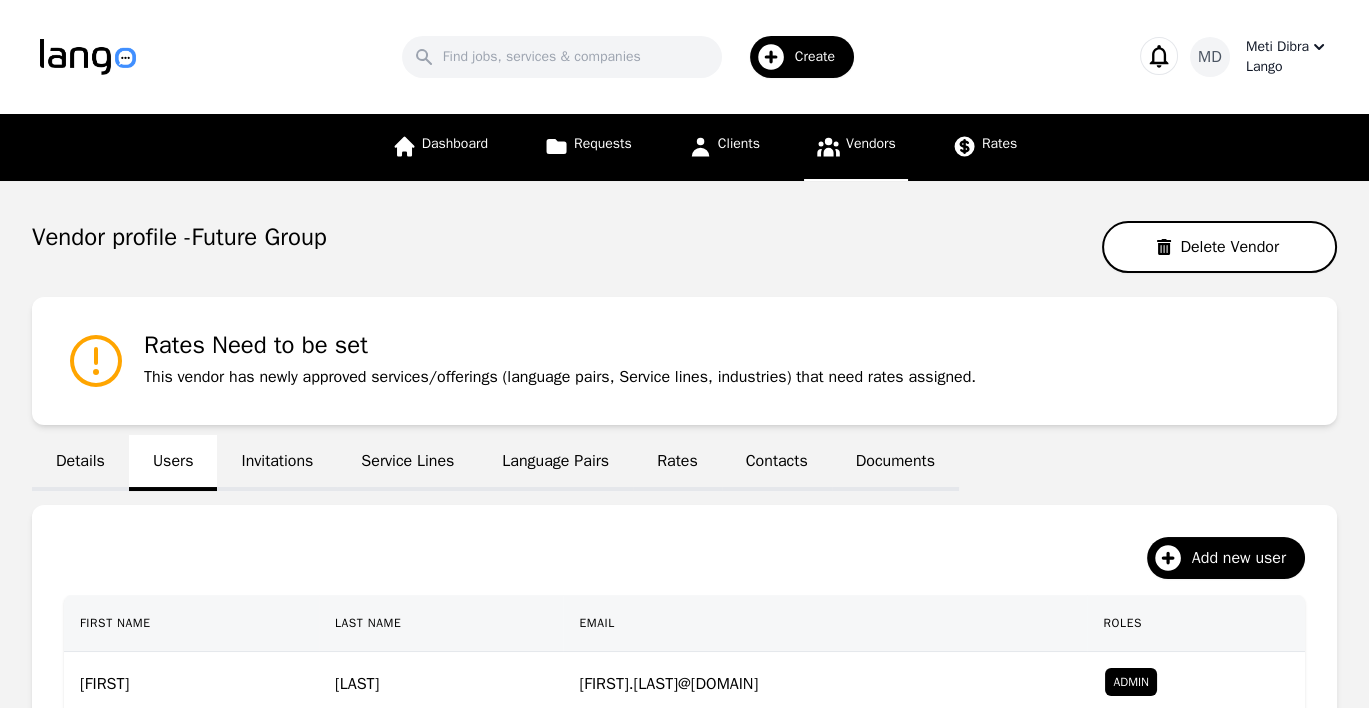 click on "Lango" at bounding box center [1287, 67] 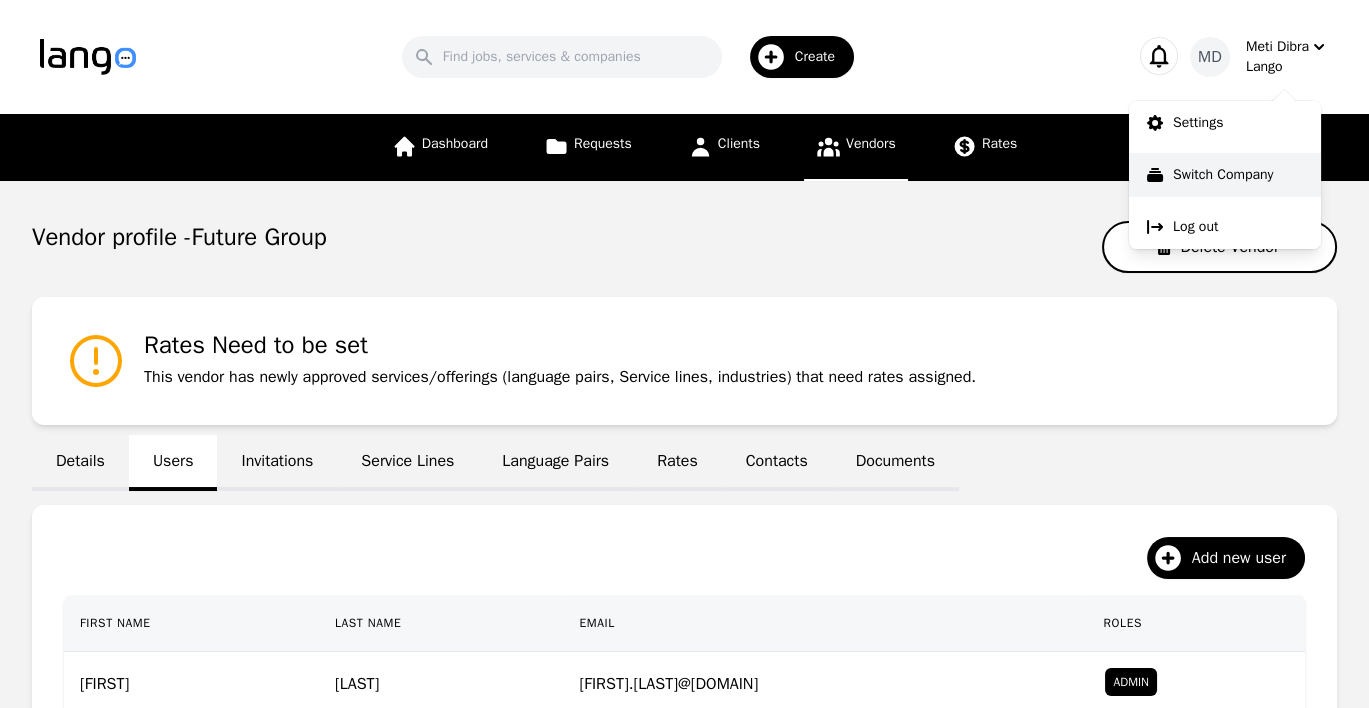 click on "Switch Company" at bounding box center (1223, 175) 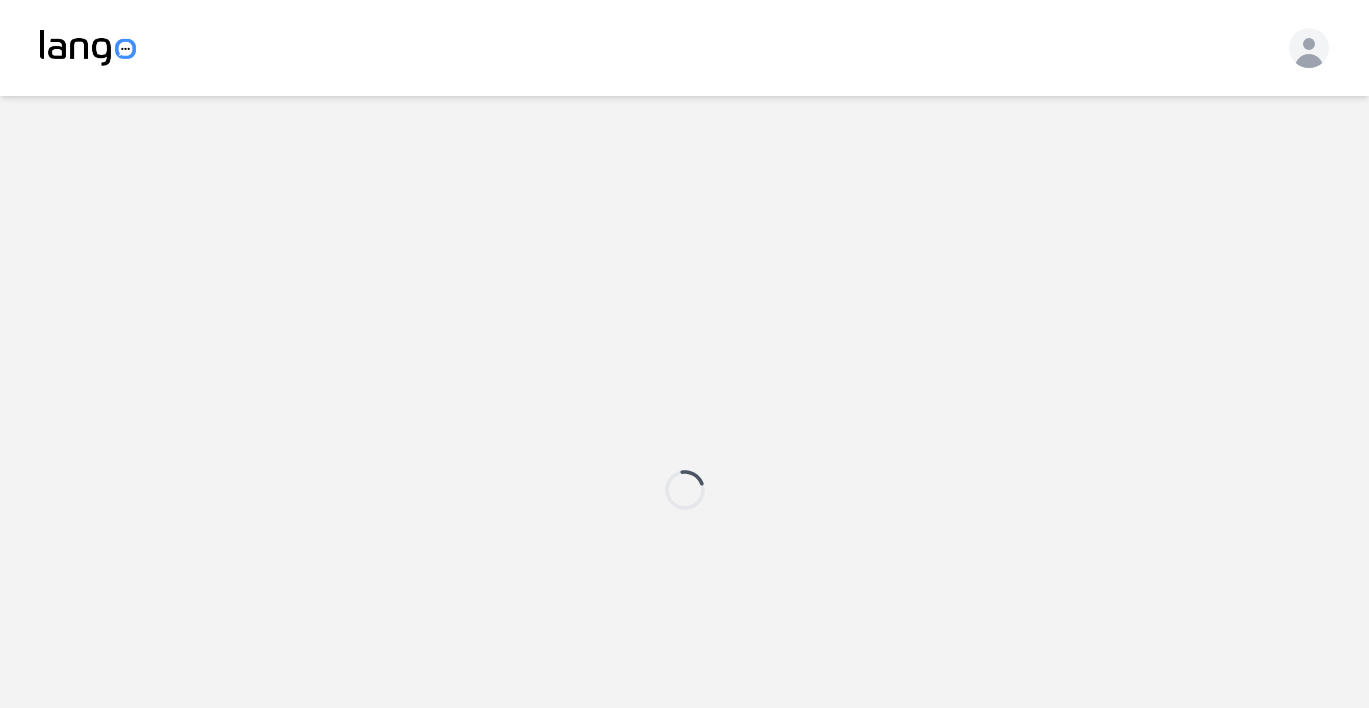 scroll, scrollTop: 0, scrollLeft: 0, axis: both 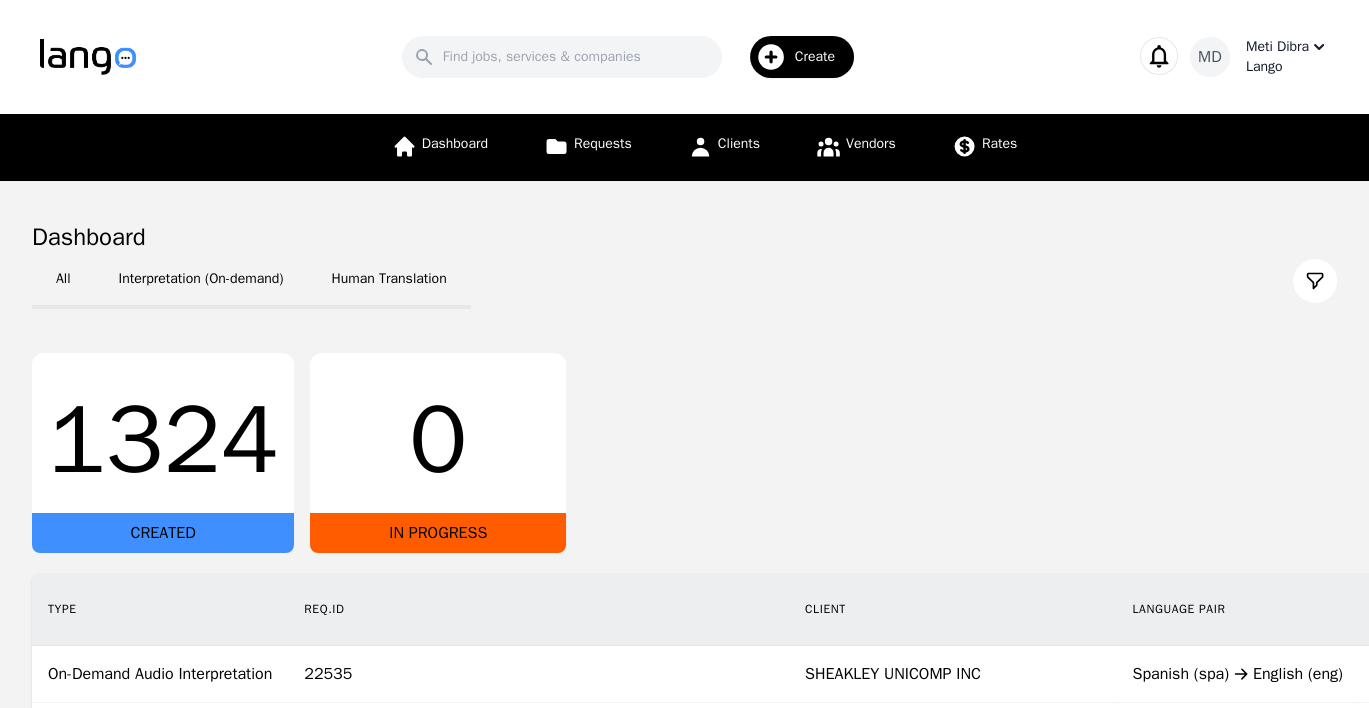 click on "Meti Dibra" at bounding box center [1277, 47] 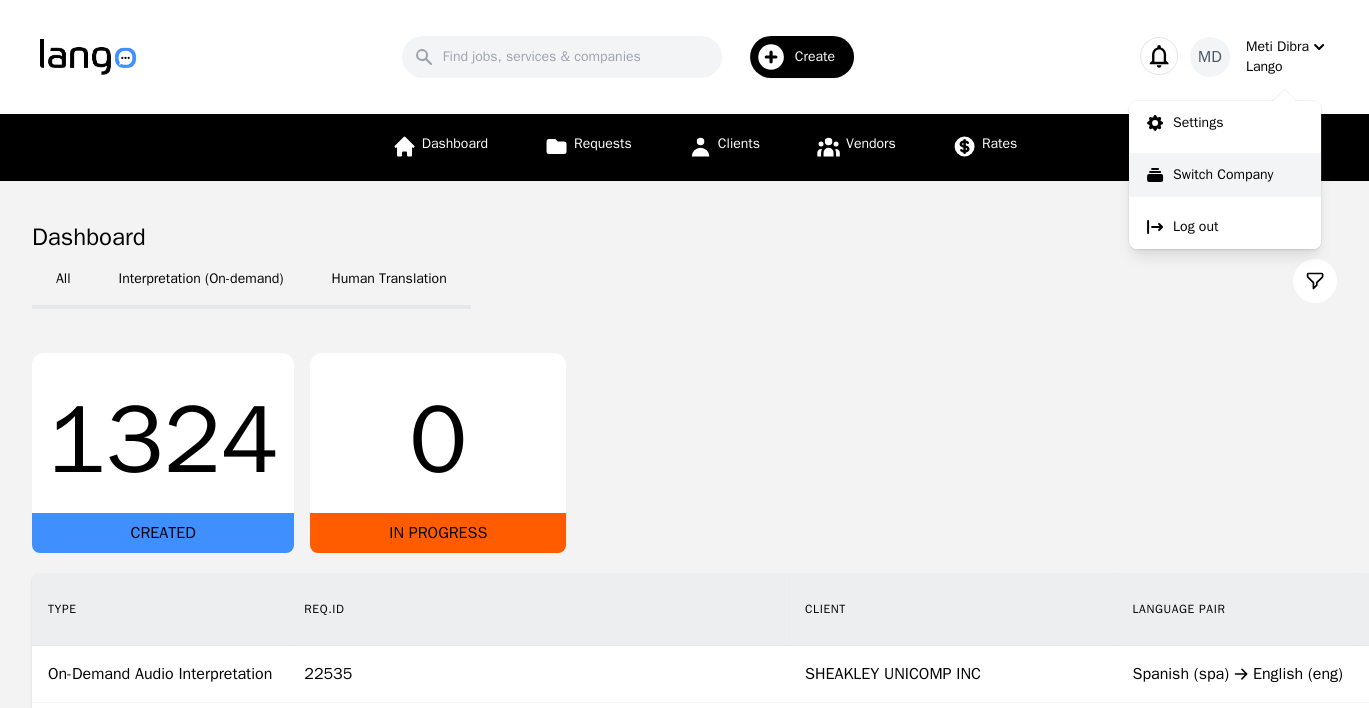 click on "Switch Company" at bounding box center (1223, 175) 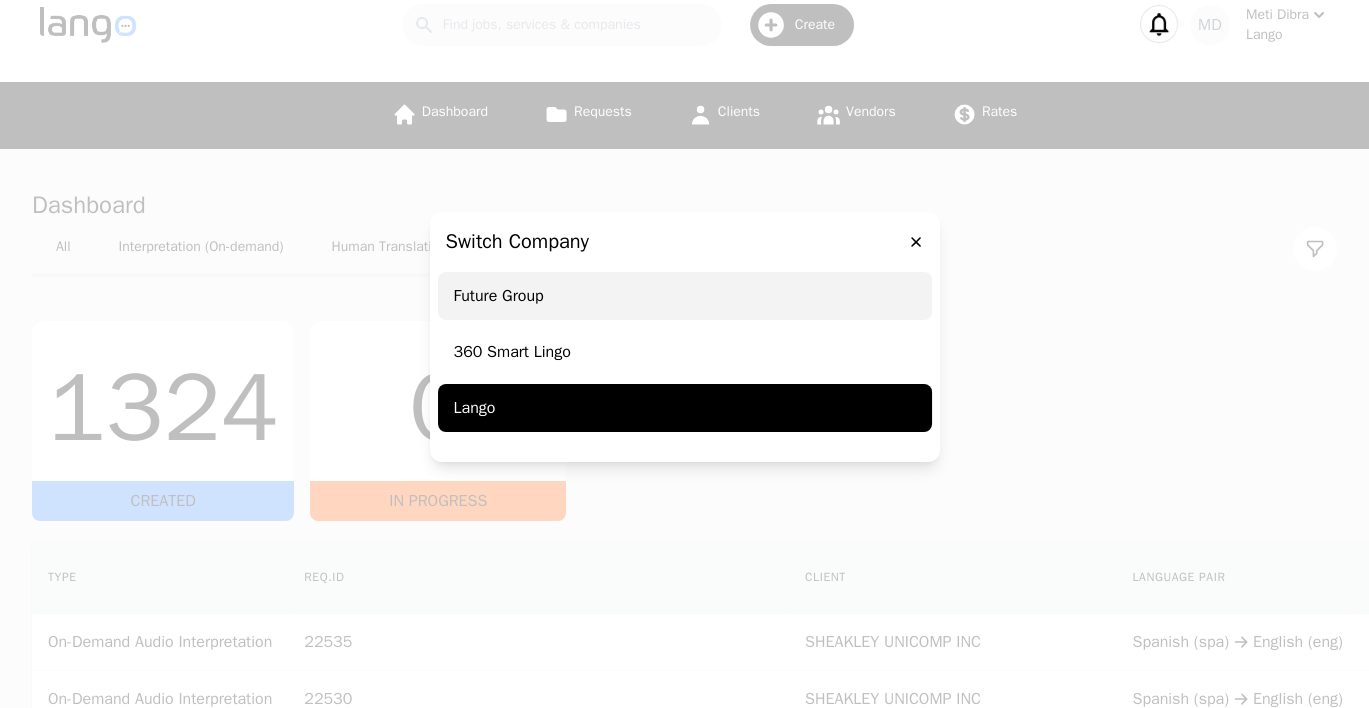 scroll, scrollTop: 27, scrollLeft: 0, axis: vertical 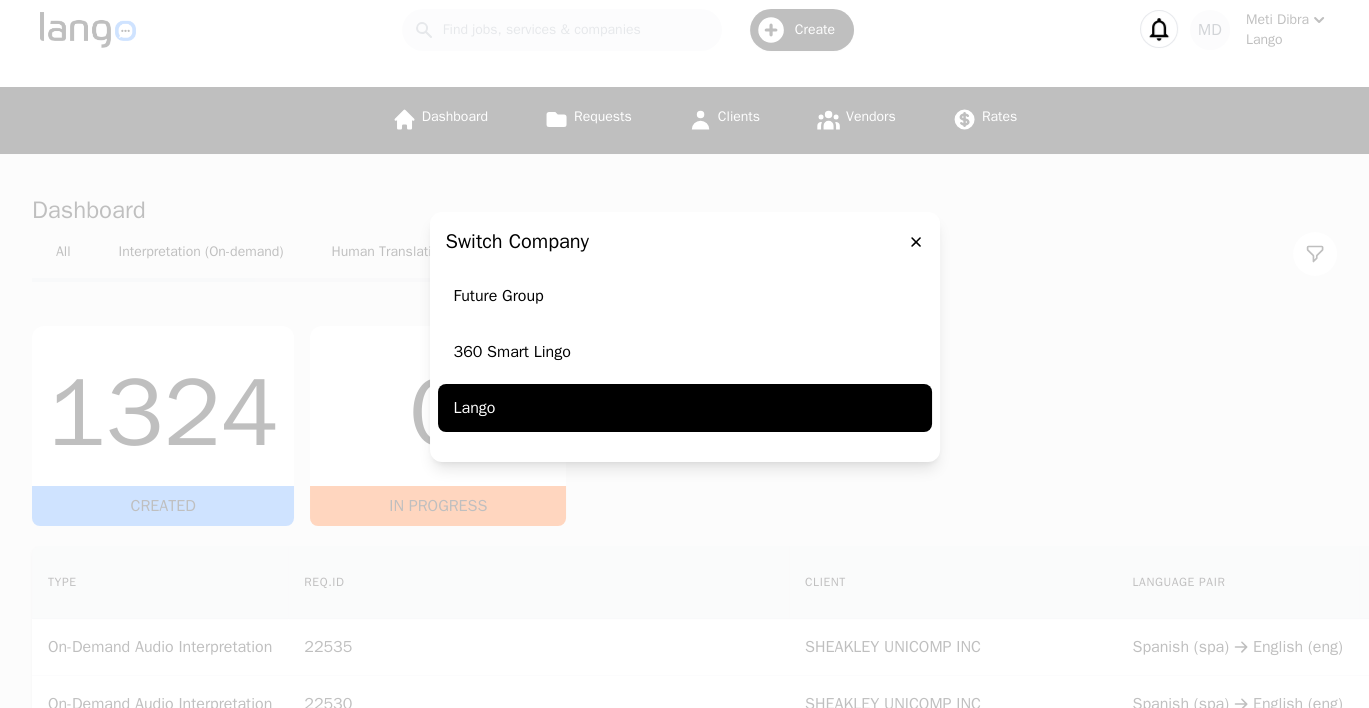 click on "Switch Company [LAST] [LAST] [LAST] [LAST] [LAST]" at bounding box center (684, 354) 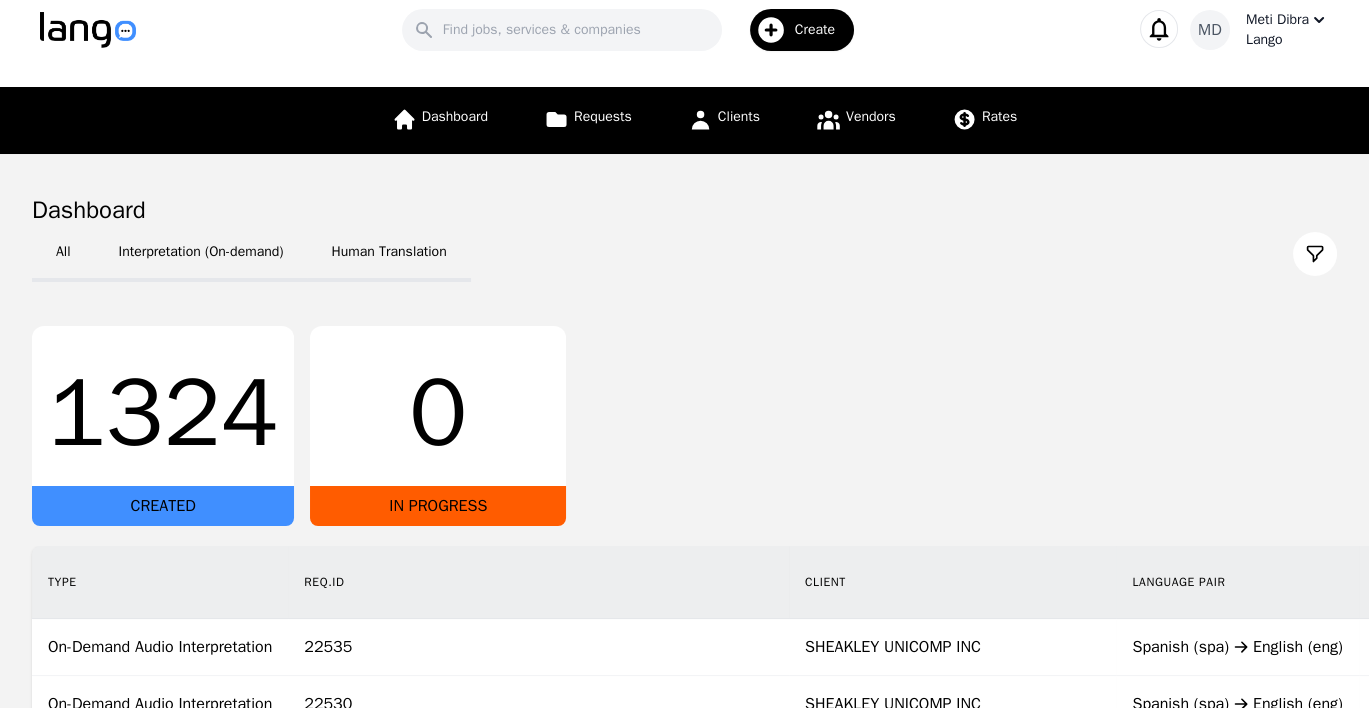 click on "Meti Dibra" at bounding box center [1277, 20] 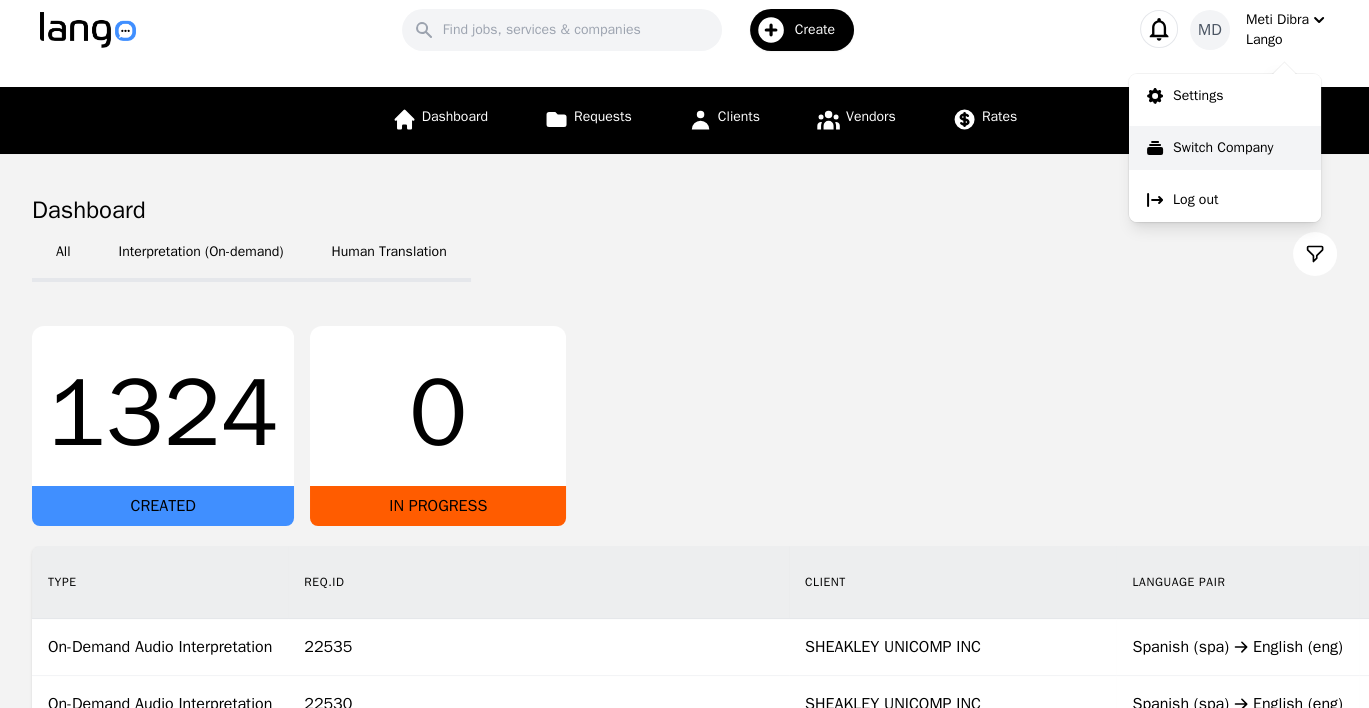click on "Switch Company" at bounding box center [1223, 148] 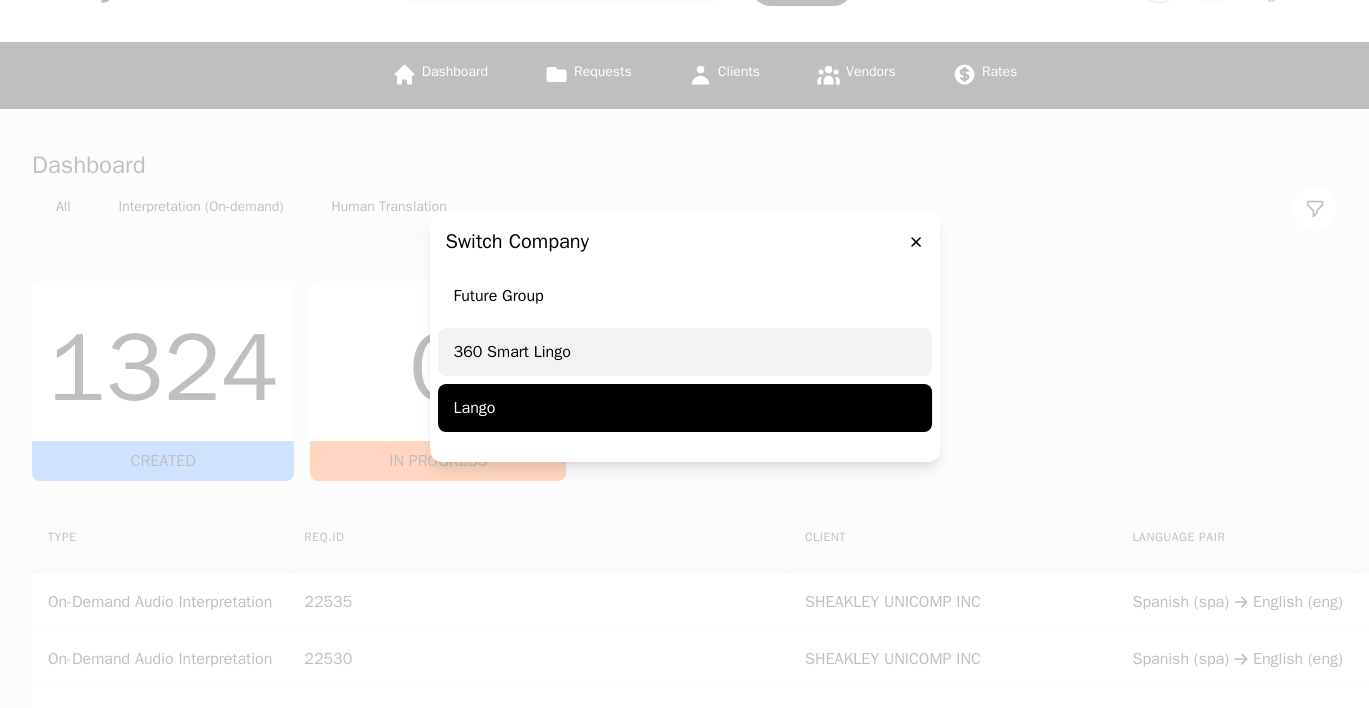 scroll, scrollTop: 75, scrollLeft: 0, axis: vertical 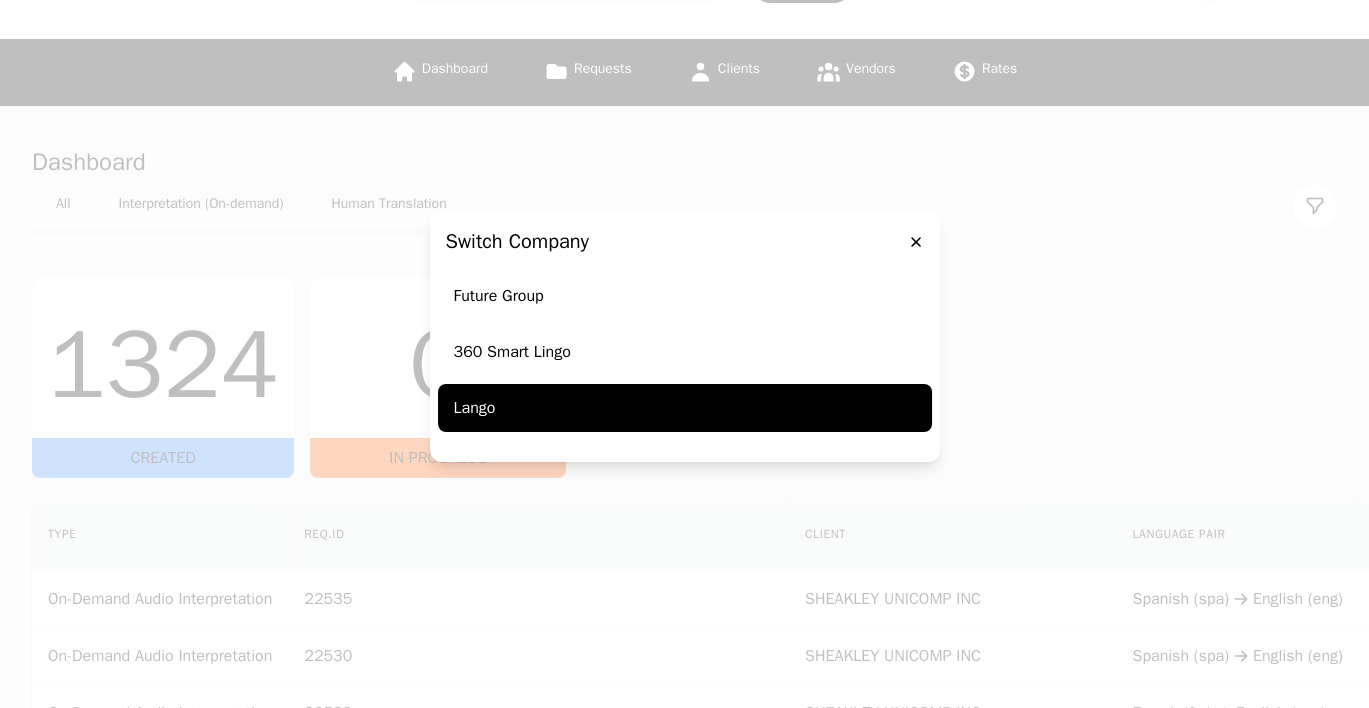 click 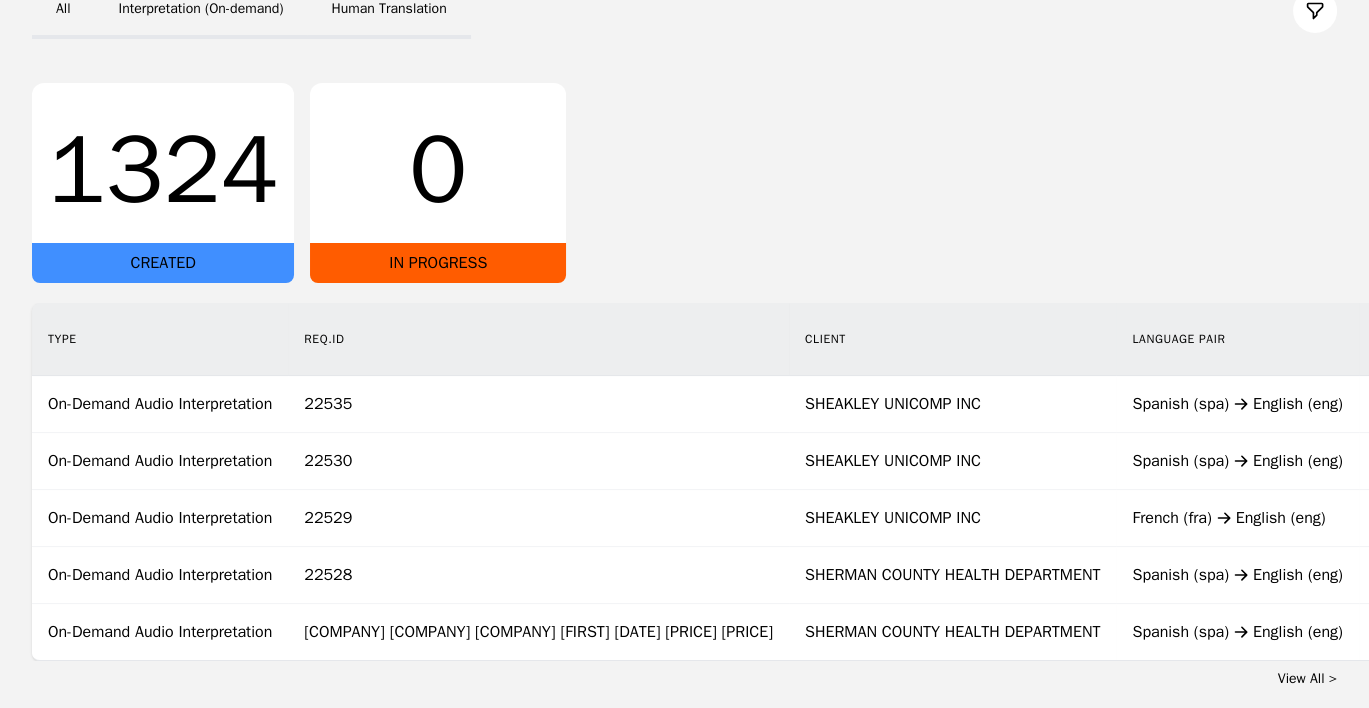 scroll, scrollTop: 272, scrollLeft: 0, axis: vertical 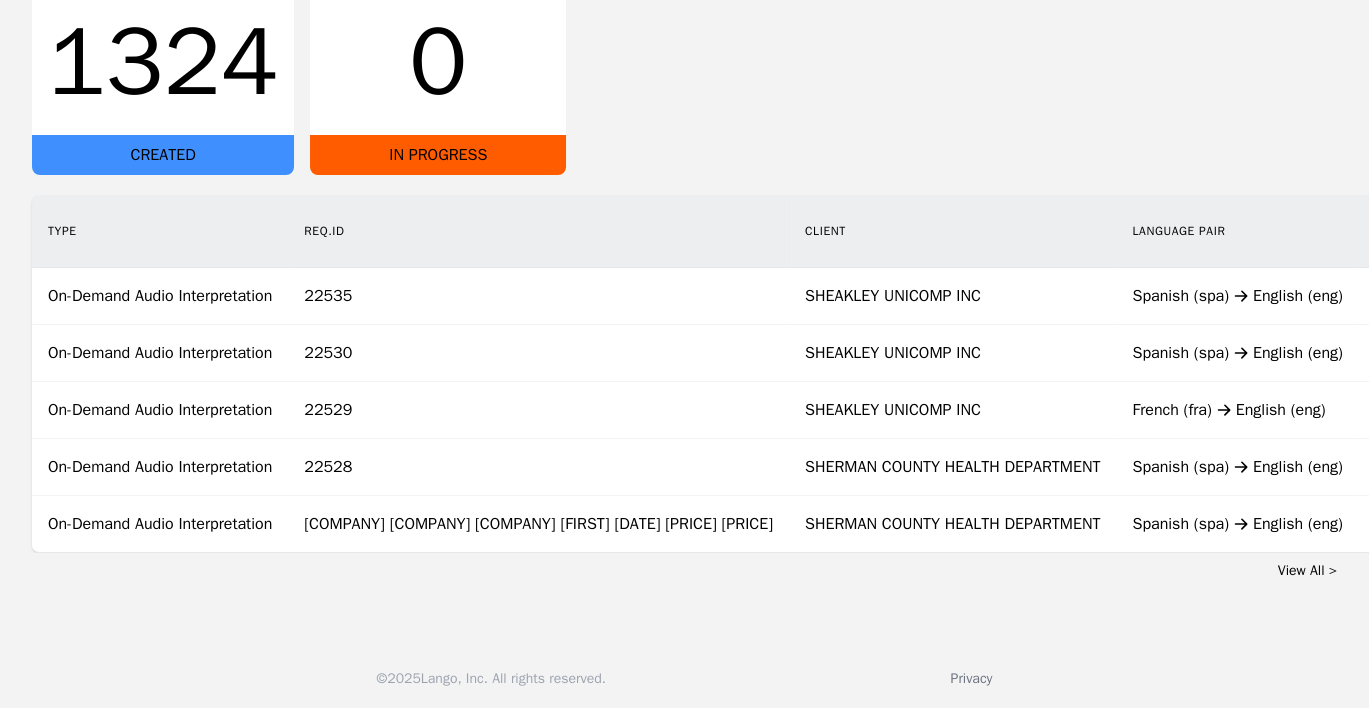 click on "Dashboard All Interpretation (On-demand) Human Translation 1324 CREATED 0 IN PROGRESS Type Req.ID Client Language Pair Requester Submission Date Vendor Cost Vendor Rate Status On-Demand Audio Interpretation 22535 SHEAKLEY UNICOMP INC	 Spanish (spa) English (eng) Sara R 8/6/2025 $2.47 $0.27/minute Completed On-Demand Audio Interpretation 22530 SHEAKLEY UNICOMP INC	 Spanish (spa) English (eng) Sean Nah 8/6/2025 $2.02 $0.30/minute Completed On-Demand Audio Interpretation 22529 SHEAKLEY UNICOMP INC	 French (fra) English (eng) Sara R 8/6/2025 $4.05 $0.40/minute Completed On-Demand Audio Interpretation 22528 SHERMAN COUNTY HEALTH DEPARTMENT Spanish (spa) English (eng) Jennifer Cure 8/6/2025 $1.07 $0.30/minute Completed On-Demand Audio Interpretation 22527 SHERMAN COUNTY HEALTH DEPARTMENT Spanish (spa) English (eng) Jennifer Cure 8/6/2025 $0.73 $0.45/minute Completed View All >" at bounding box center (684, 212) 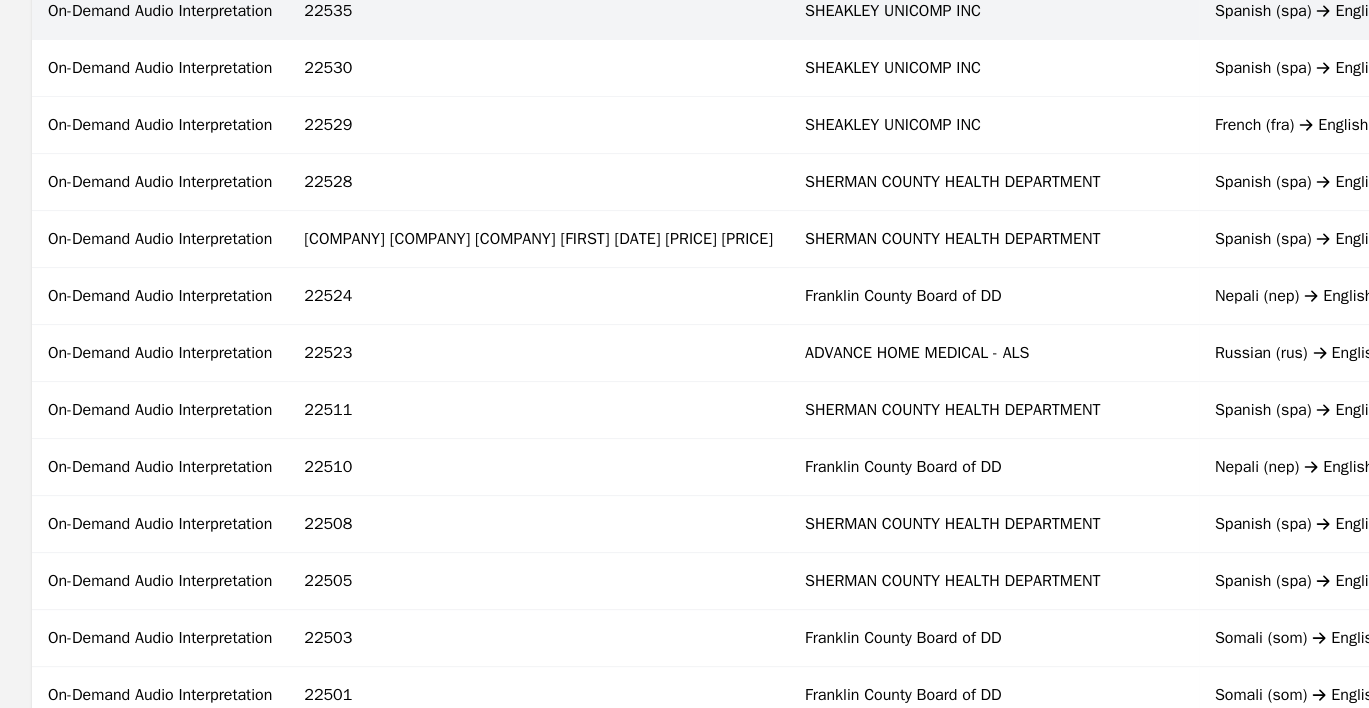 scroll, scrollTop: 428, scrollLeft: 0, axis: vertical 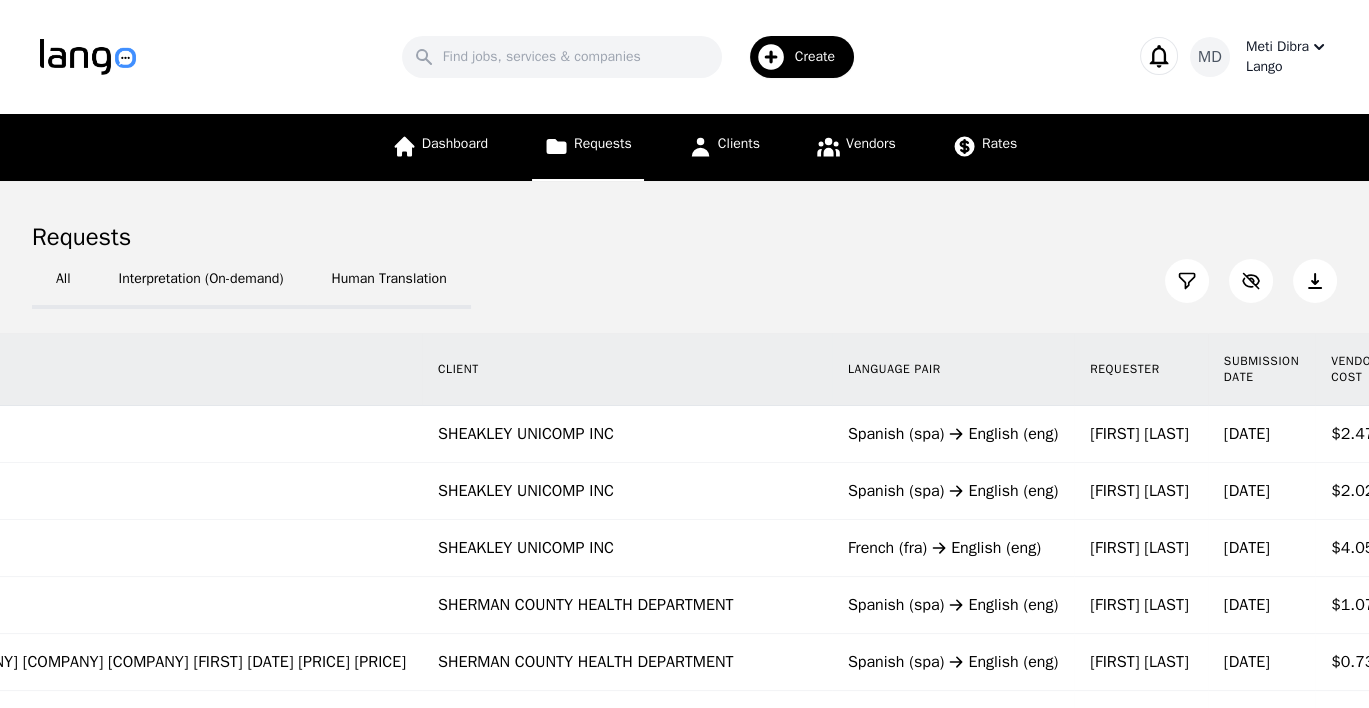 click on "Meti Dibra" at bounding box center [1277, 47] 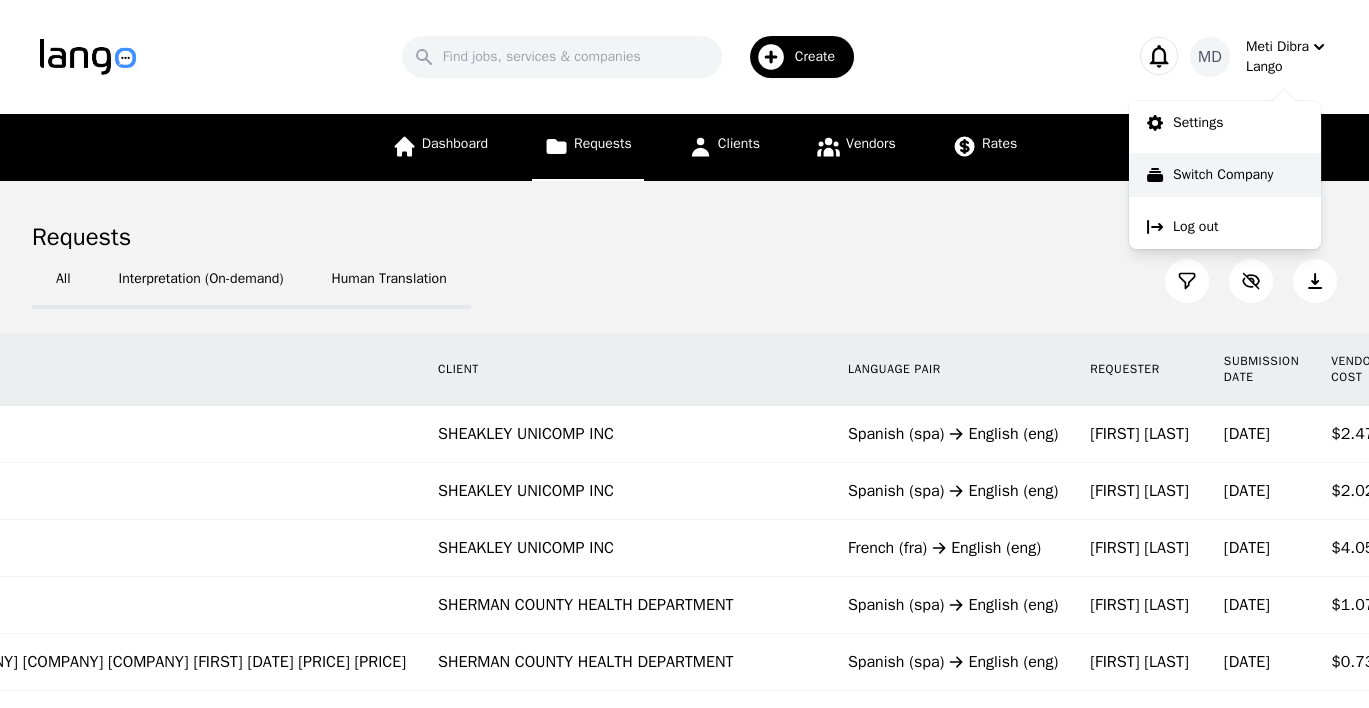 click on "Switch Company" at bounding box center [1223, 175] 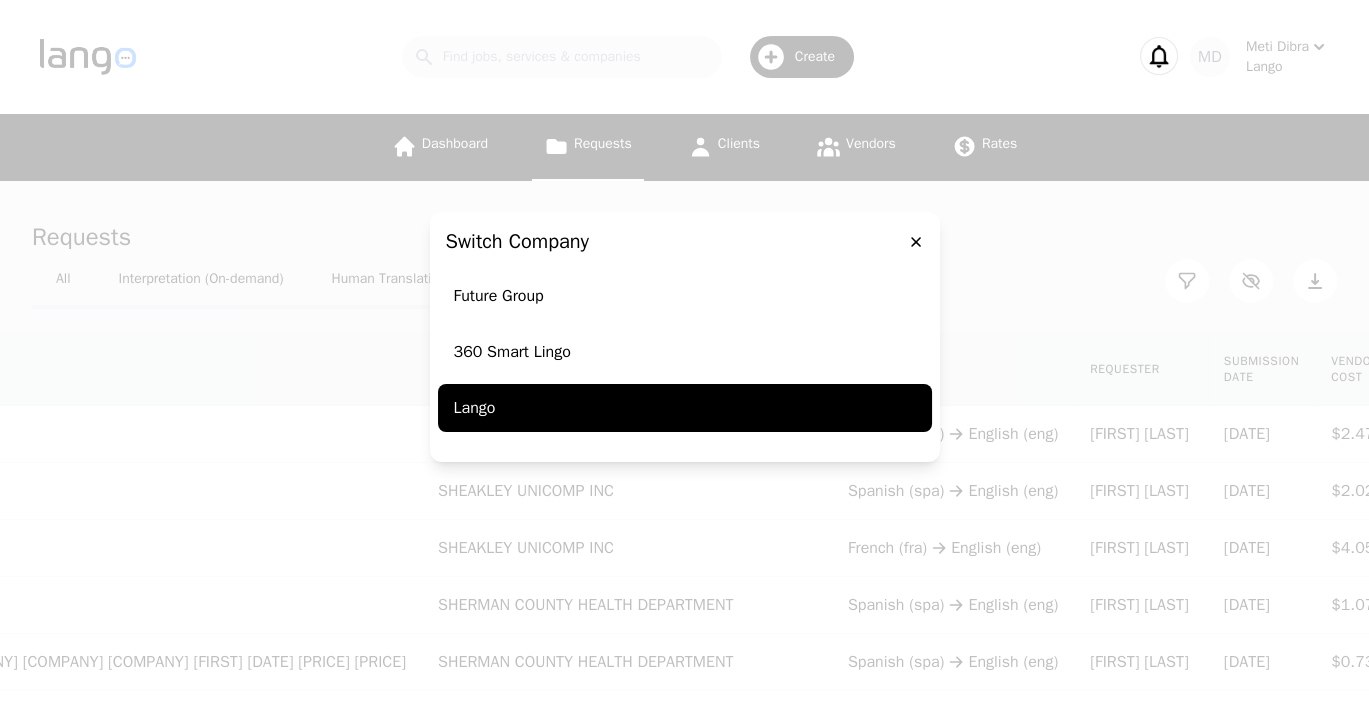 click on "Switch Company [LAST] [LAST] [LAST] [LAST] [LAST]" at bounding box center (684, 354) 